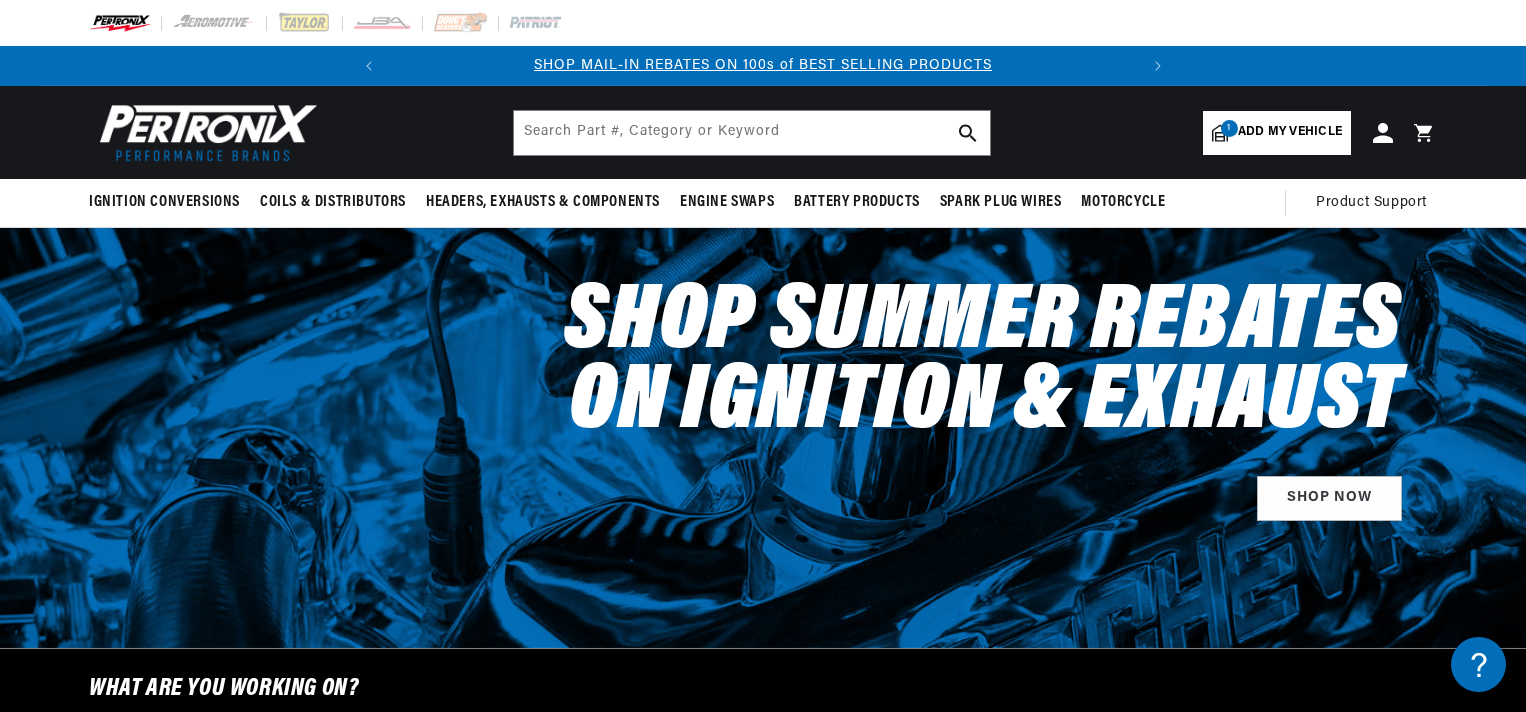 select on "1989" 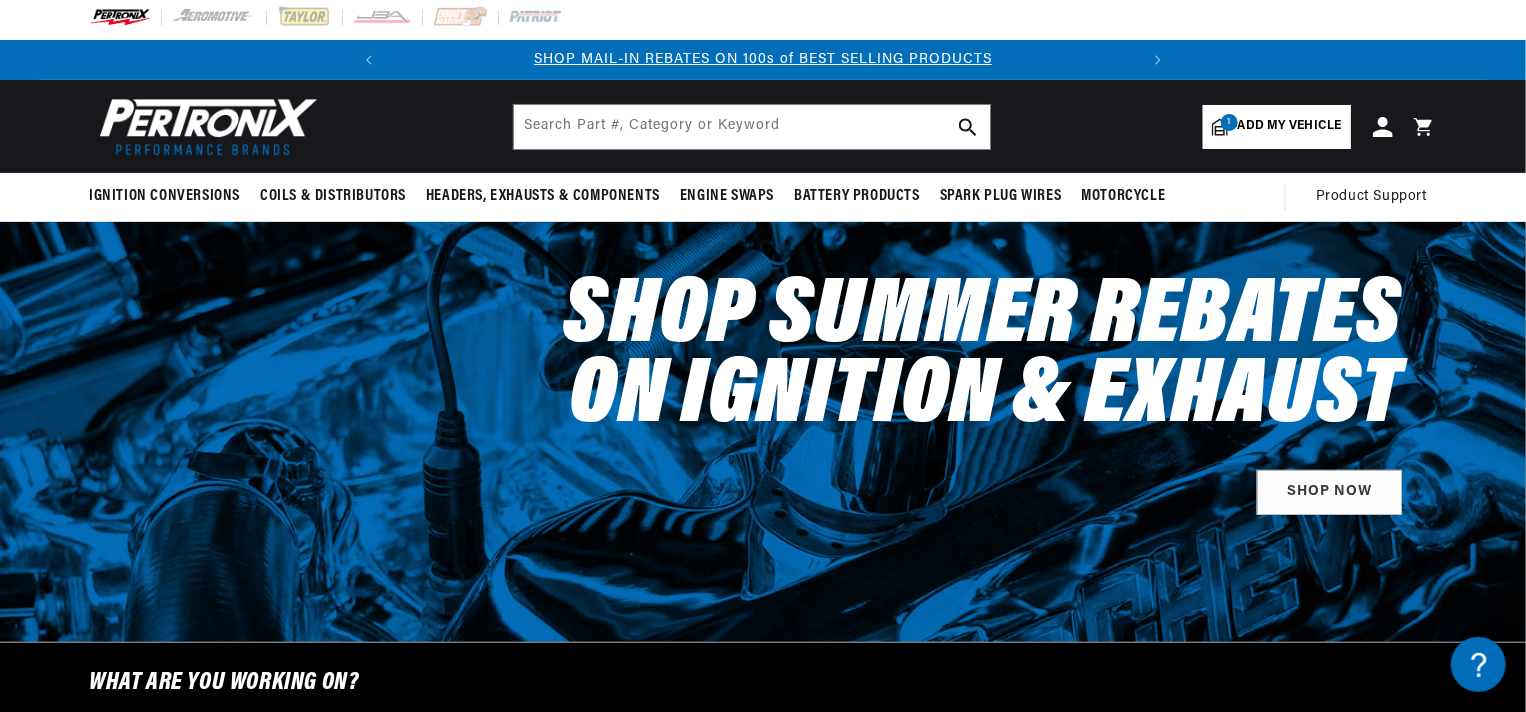 scroll, scrollTop: 0, scrollLeft: 746, axis: horizontal 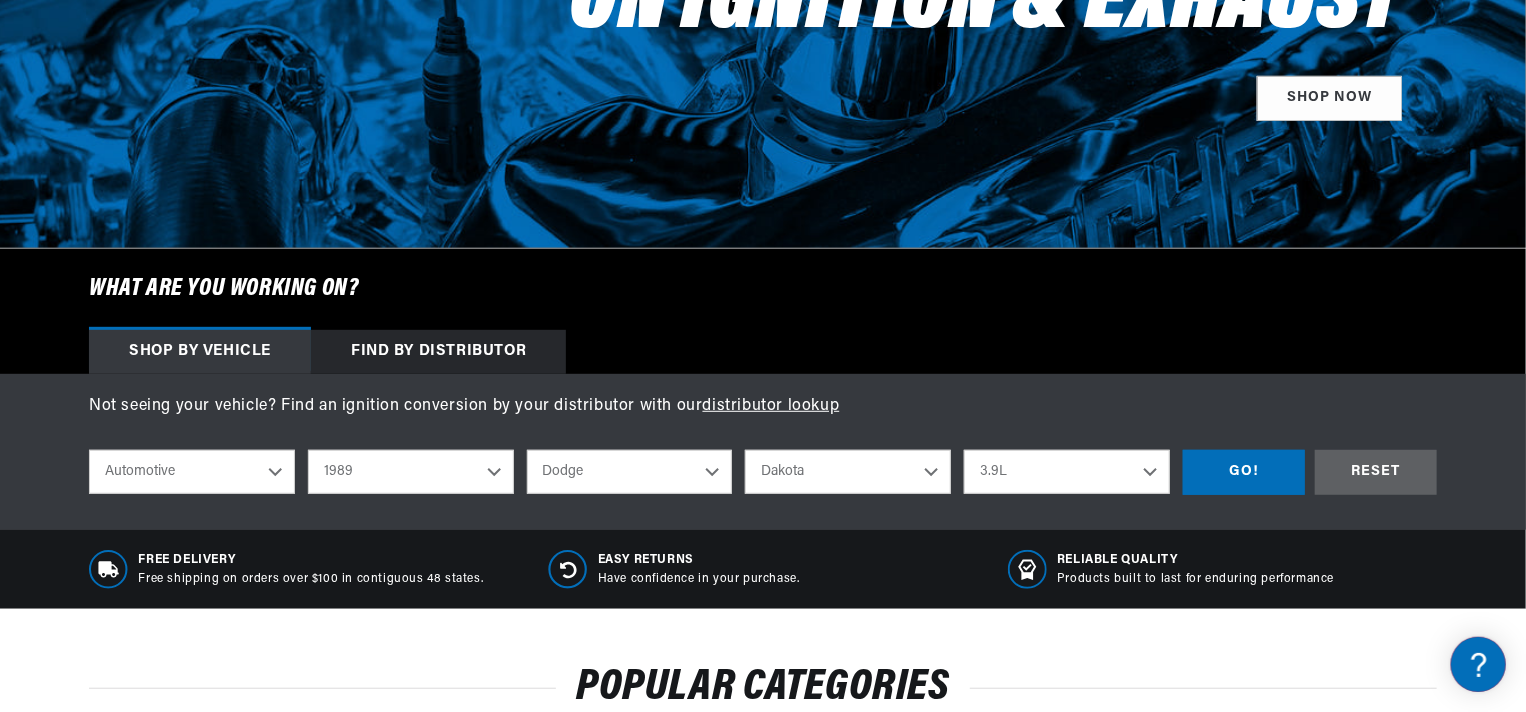click on "2022
2021
2020
2019
2018
2017
2016
2015
2014
2013
2012
2011
2010
2009
2008
2007
2006
2005
2004
2003
2002
2001
2000
1999
1998
1997
1996
1995
1994
1993
1992
1991
1990
1989
1988
1987
1986
1985 1984" at bounding box center [411, 472] 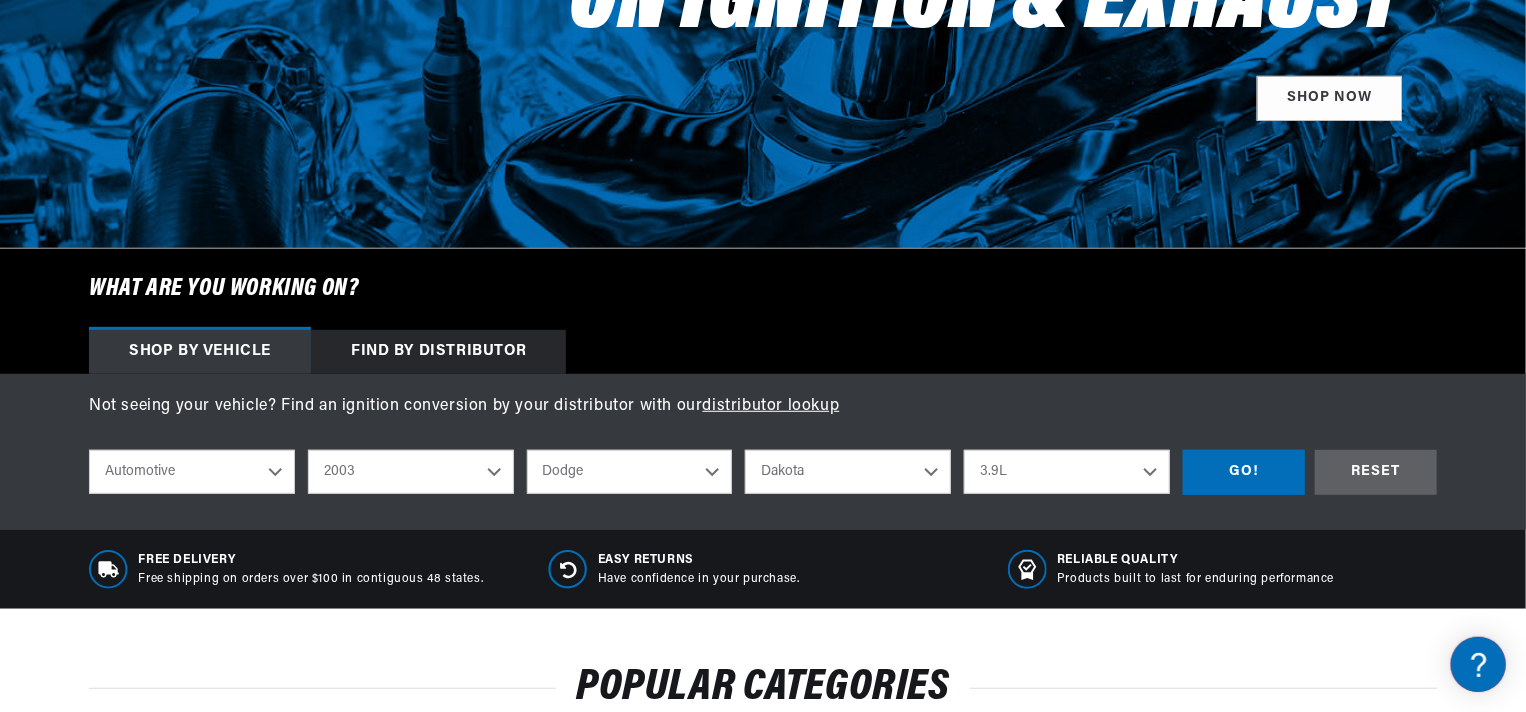 click on "2022
2021
2020
2019
2018
2017
2016
2015
2014
2013
2012
2011
2010
2009
2008
2007
2006
2005
2004
2003
2002
2001
2000
1999
1998
1997
1996
1995
1994
1993
1992
1991
1990
1989
1988
1987
1986
1985 1984" at bounding box center (411, 472) 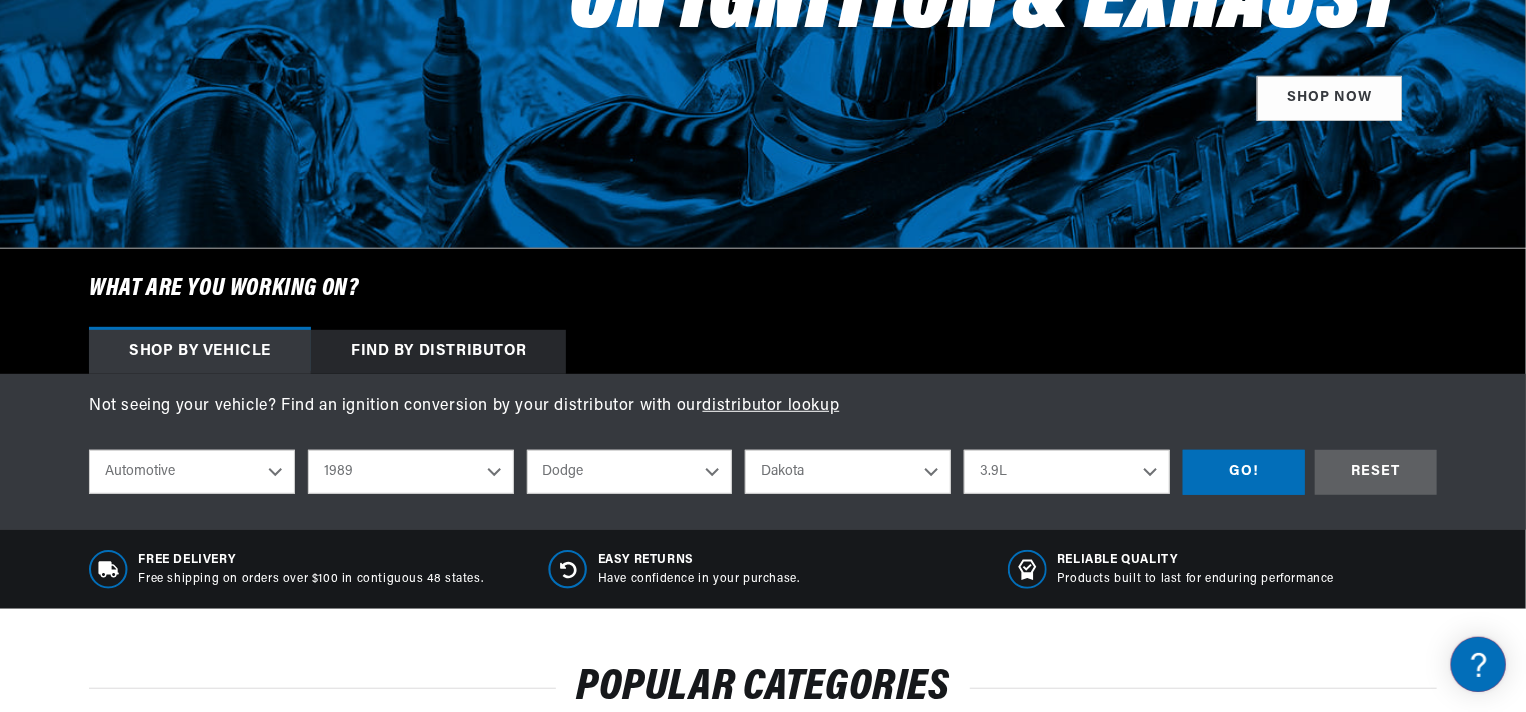 select on "2003" 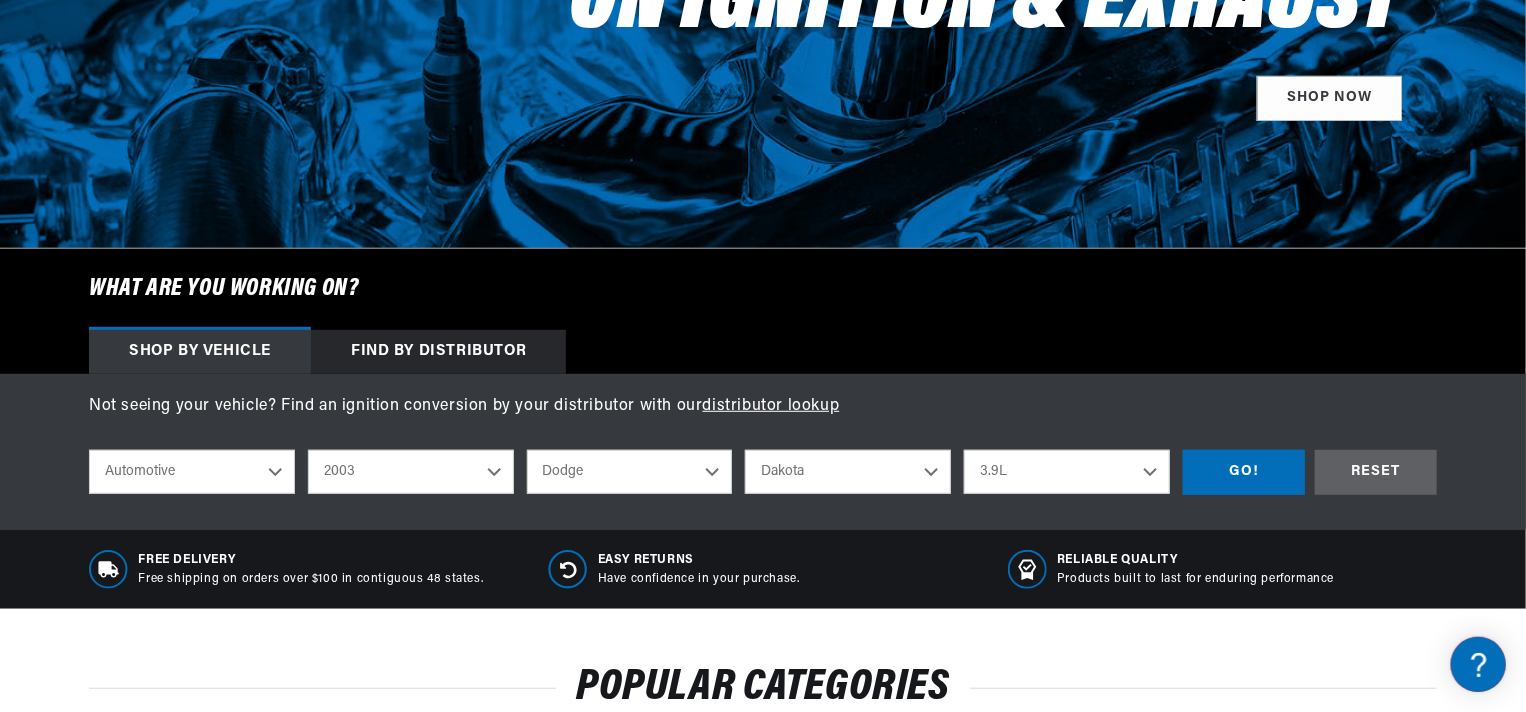 click on "Avanti
Buick
Cadillac
Chevrolet
Chrysler
Dodge
Ford
GMC
Hummer
Isuzu
Jeep
Lincoln
Mercury
Mini
Oldsmobile
Pontiac
Toyota" at bounding box center [630, 472] 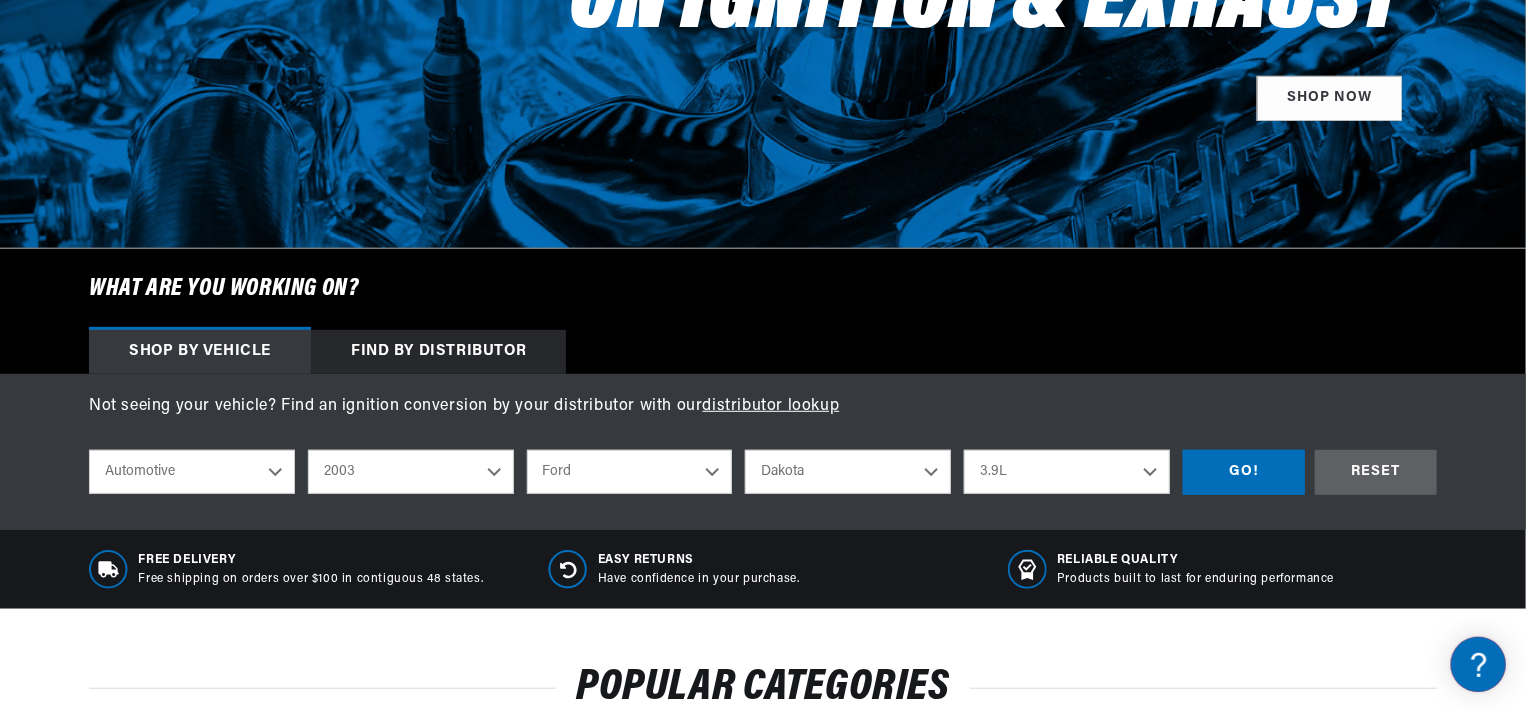 click on "Avanti
Buick
Cadillac
Chevrolet
Chrysler
Dodge
Ford
GMC
Hummer
Isuzu
Jeep
Lincoln
Mercury
Mini
Oldsmobile
Pontiac
Toyota" at bounding box center (630, 472) 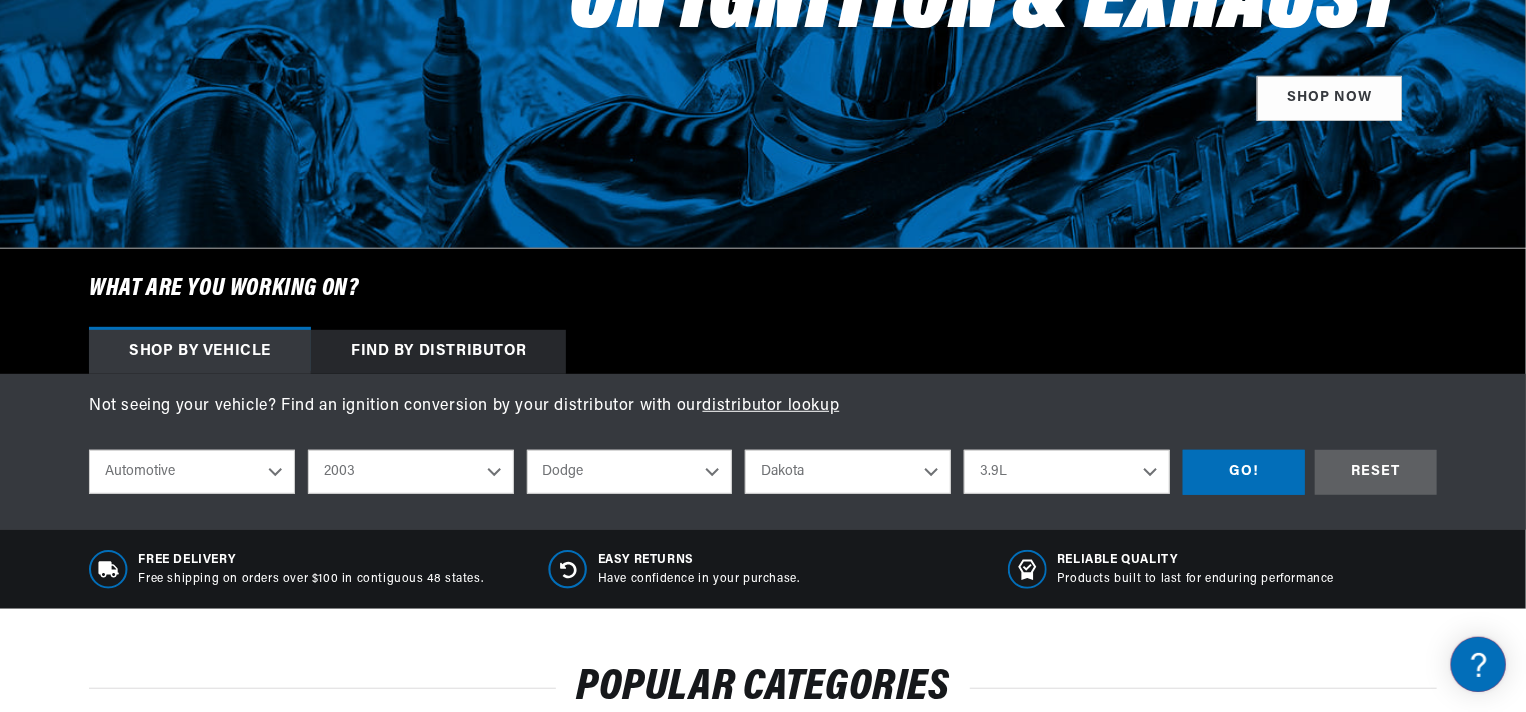 select on "Ford" 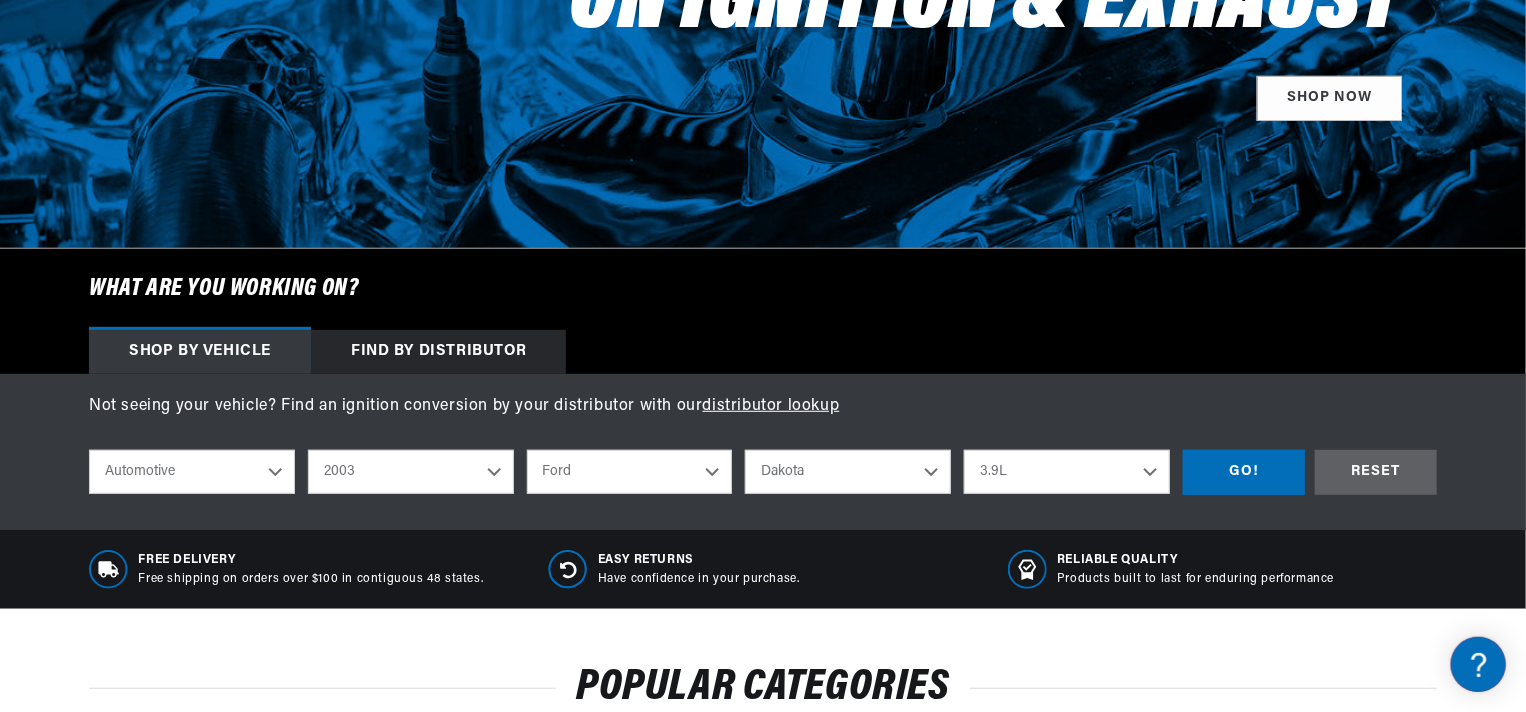 select 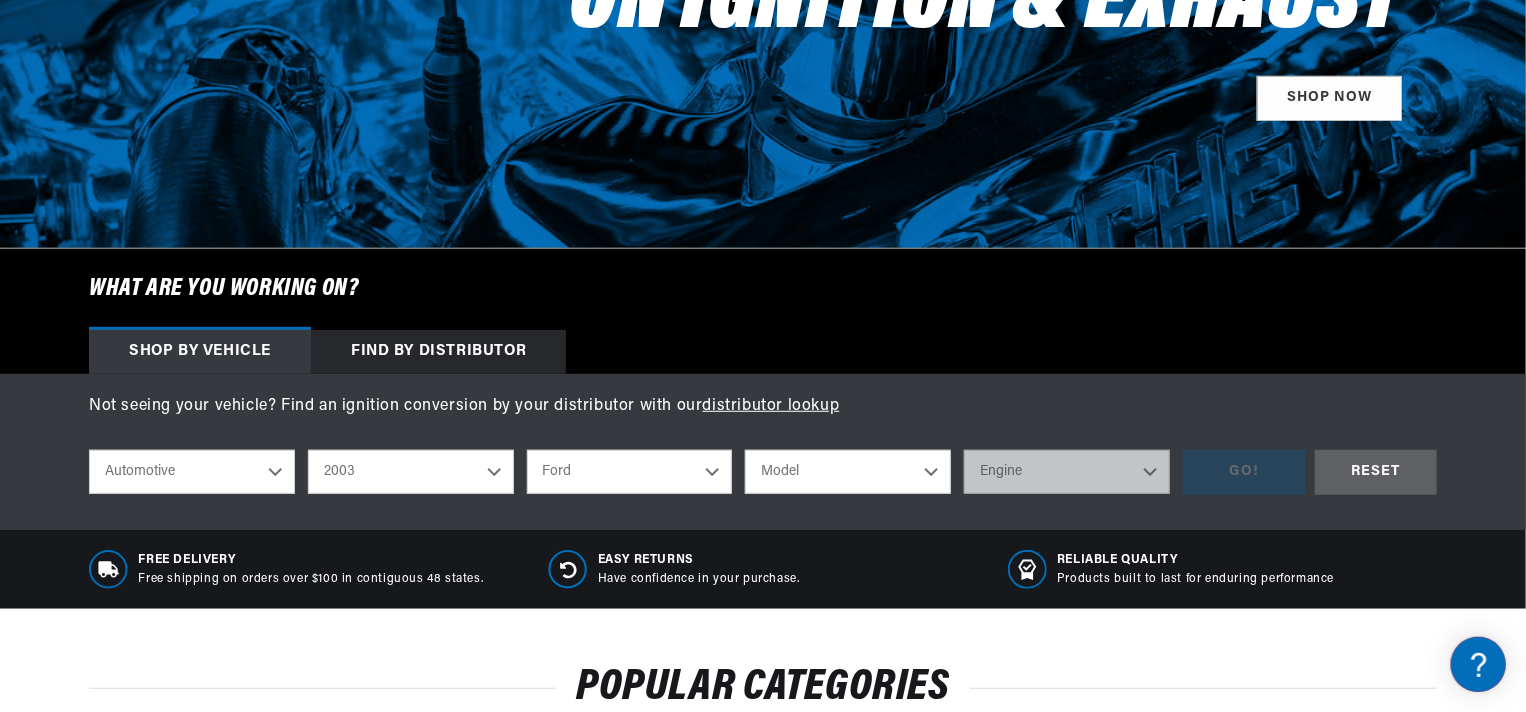 click on "Model
Crown Victoria
E-150
E-150 Club Wagon
E-250
E-350 Club Wagon
E-350 Super Duty
E-450 Super Duty
E-550 Super Duty
Excursion
Expedition
Explorer
F-53 Motorhome Chassis
F-150
F-250 Super Duty
F-350 Super Duty
F-450 Super Duty
F-550 Super Duty
Focus
Mustang
Ranger" at bounding box center (848, 472) 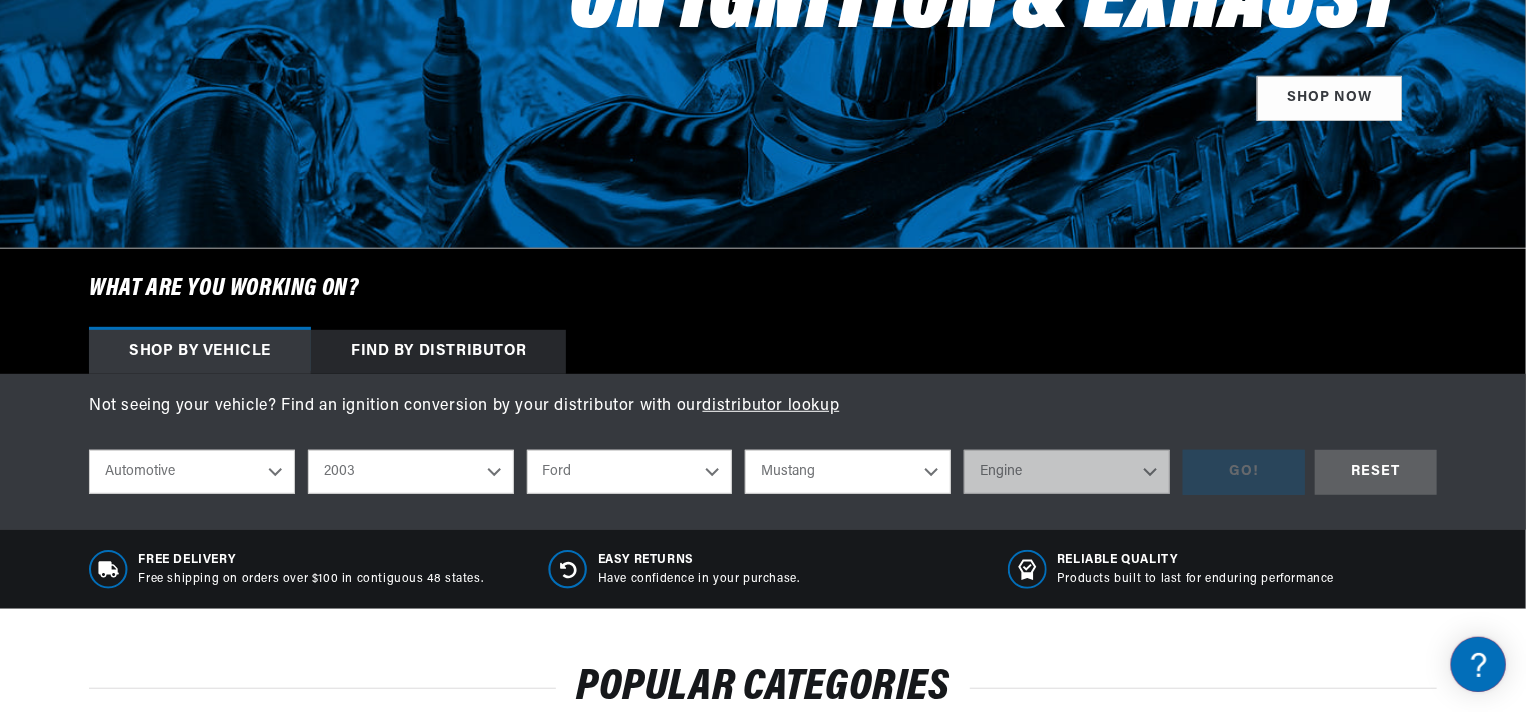 click on "Model
Crown Victoria
E-150
E-150 Club Wagon
E-250
E-350 Club Wagon
E-350 Super Duty
E-450 Super Duty
E-550 Super Duty
Excursion
Expedition
Explorer
F-53 Motorhome Chassis
F-150
F-250 Super Duty
F-350 Super Duty
F-450 Super Duty
F-550 Super Duty
Focus
Mustang
Ranger" at bounding box center (848, 472) 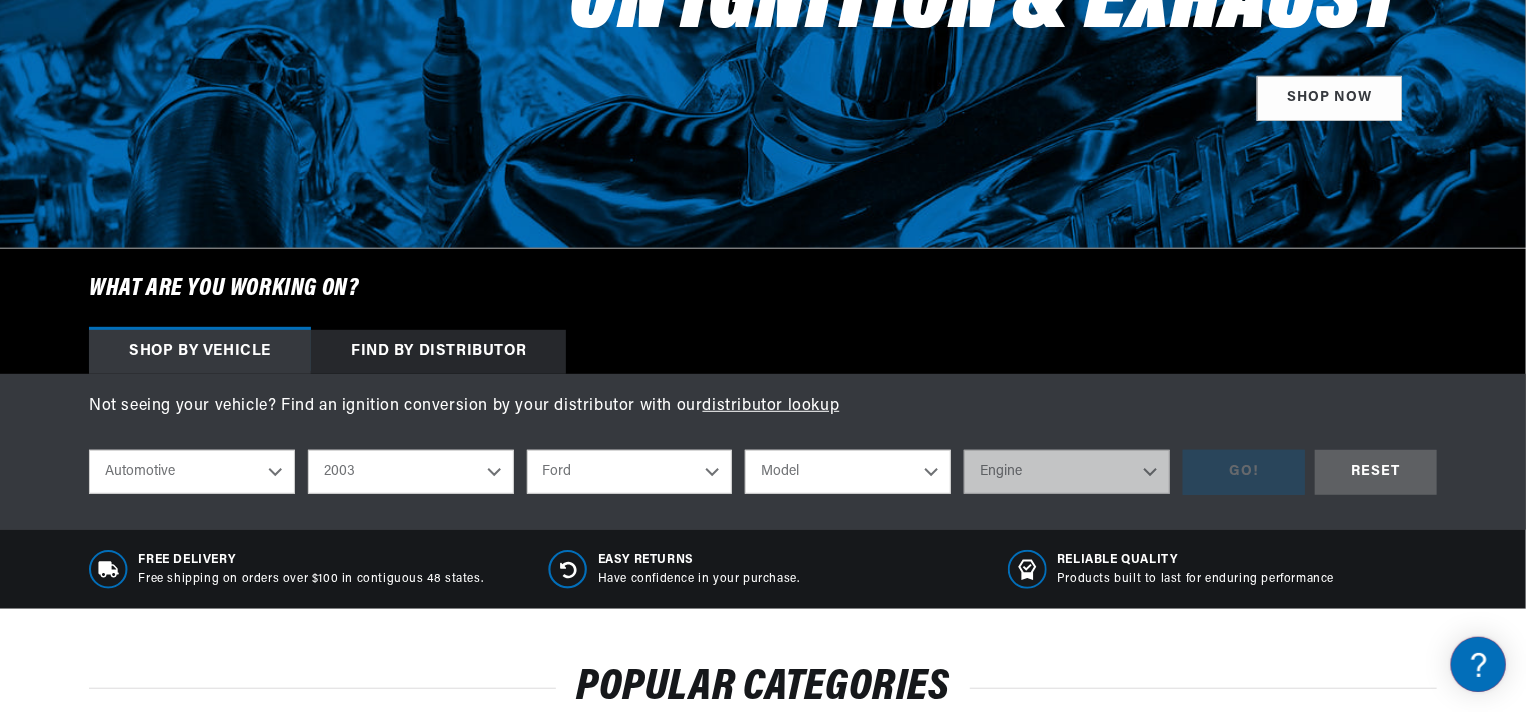select on "Mustang" 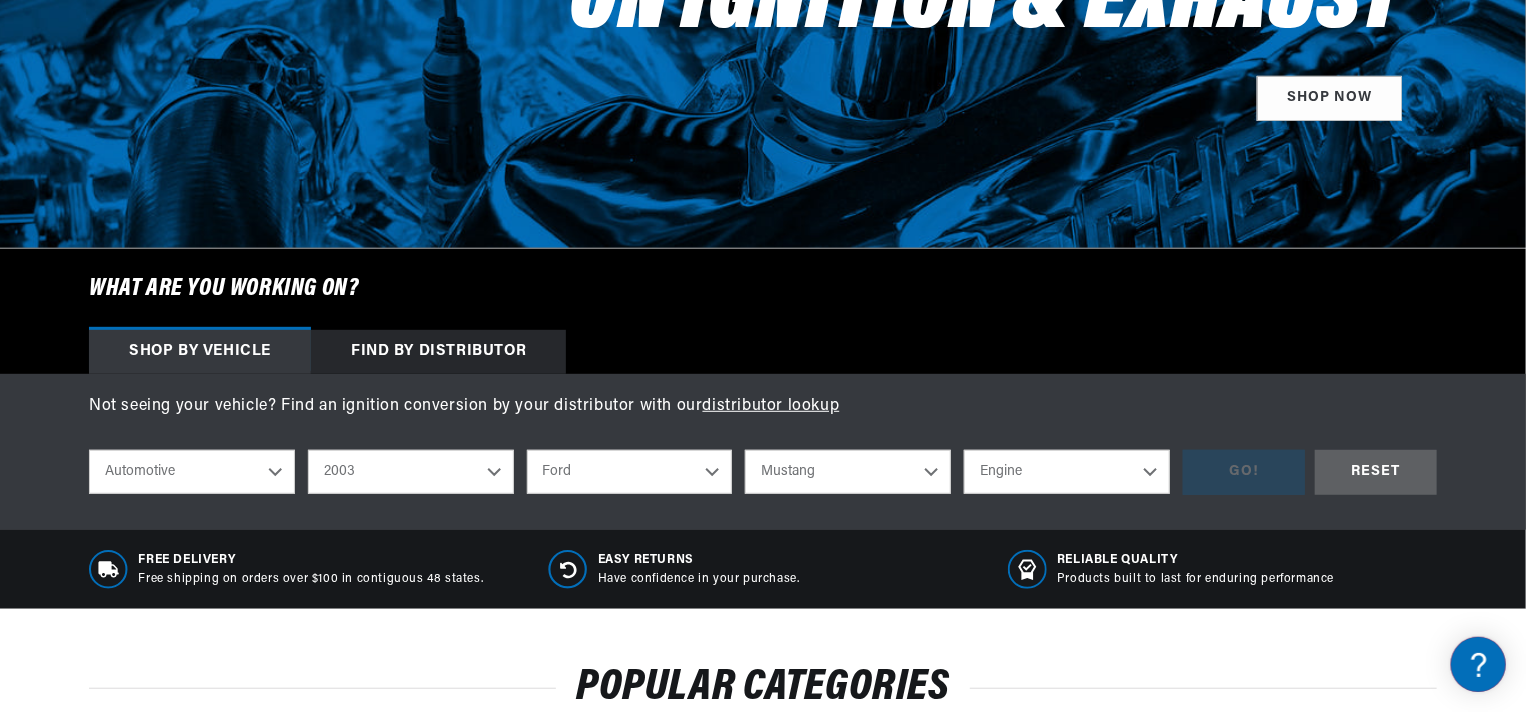 click on "Engine
3.8L
4.6L" at bounding box center (1067, 472) 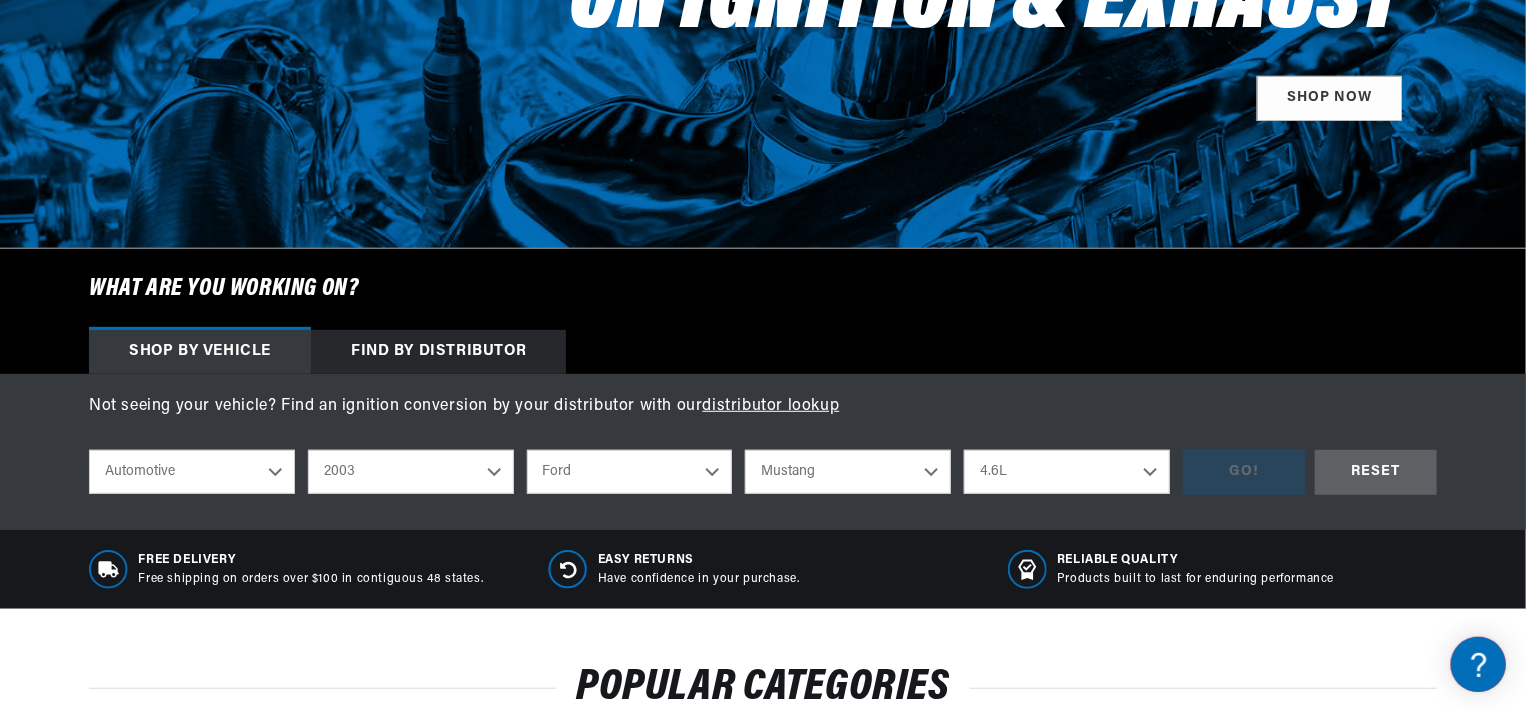 click on "Engine
3.8L
4.6L" at bounding box center (1067, 472) 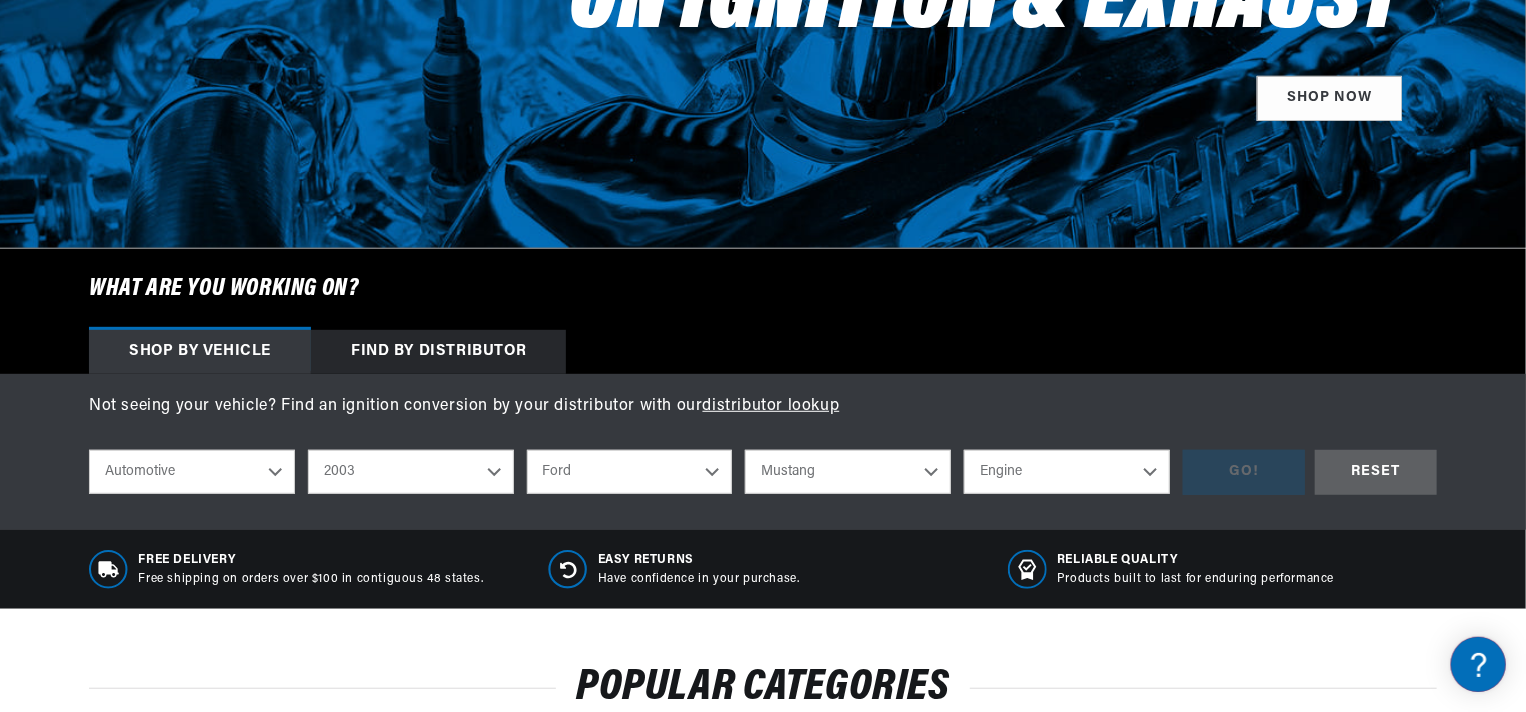 select on "4.6L" 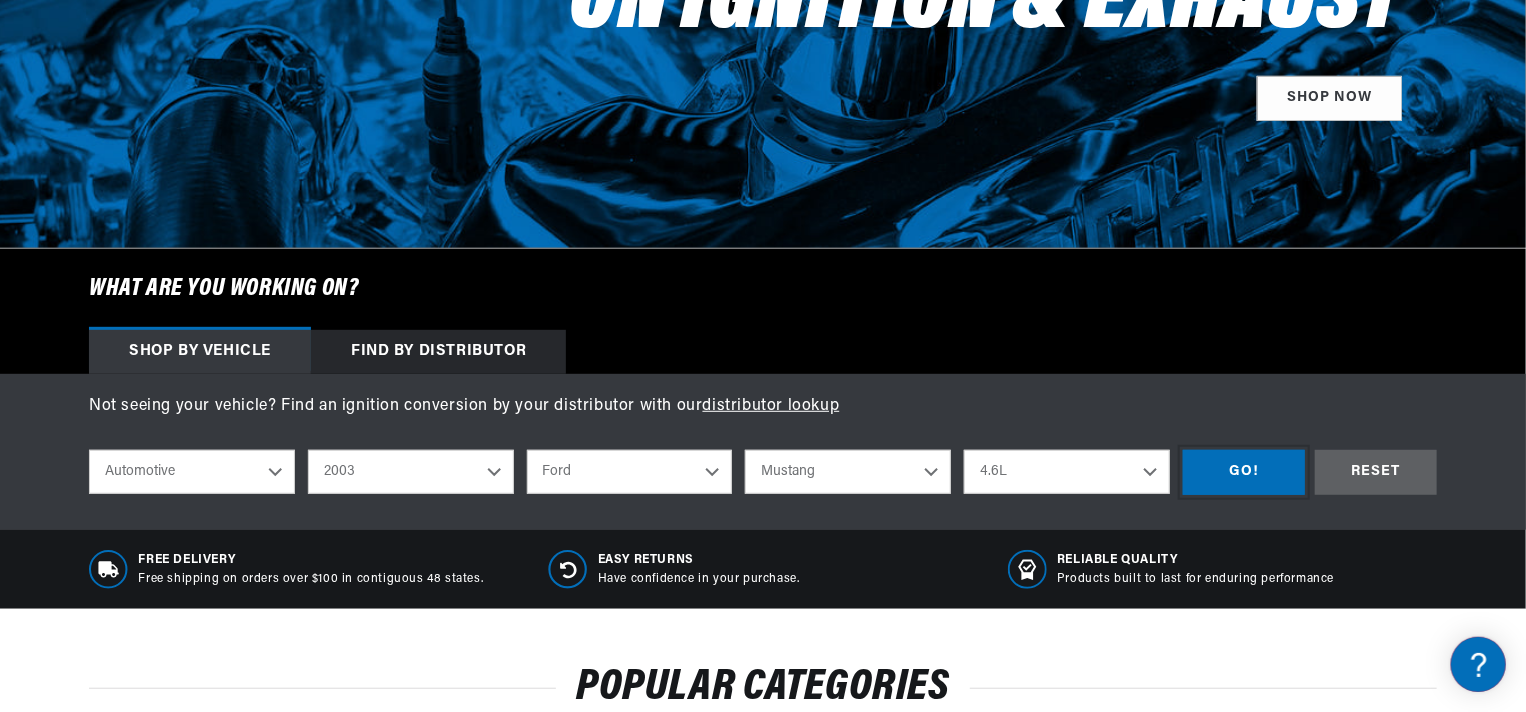 click on "GO!" at bounding box center (1244, 472) 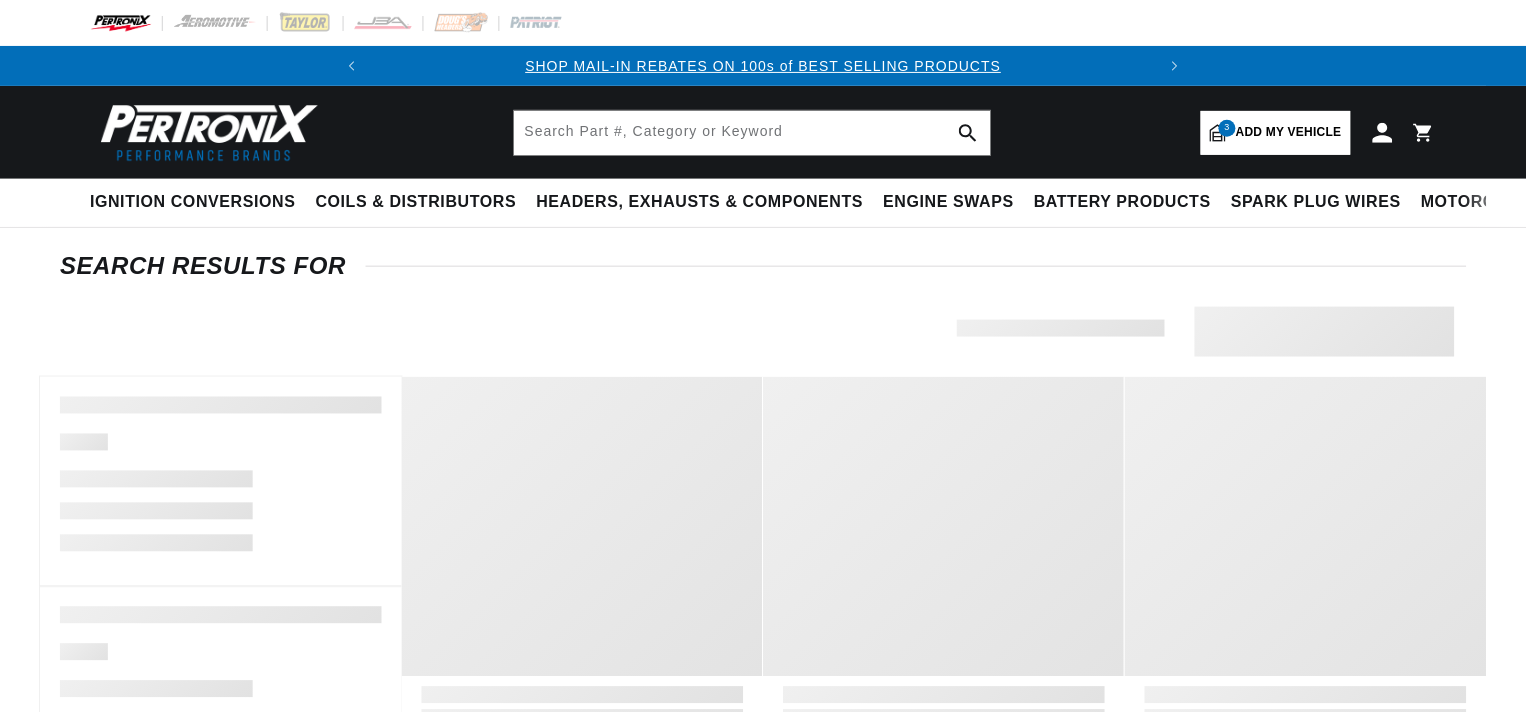 scroll, scrollTop: 0, scrollLeft: 0, axis: both 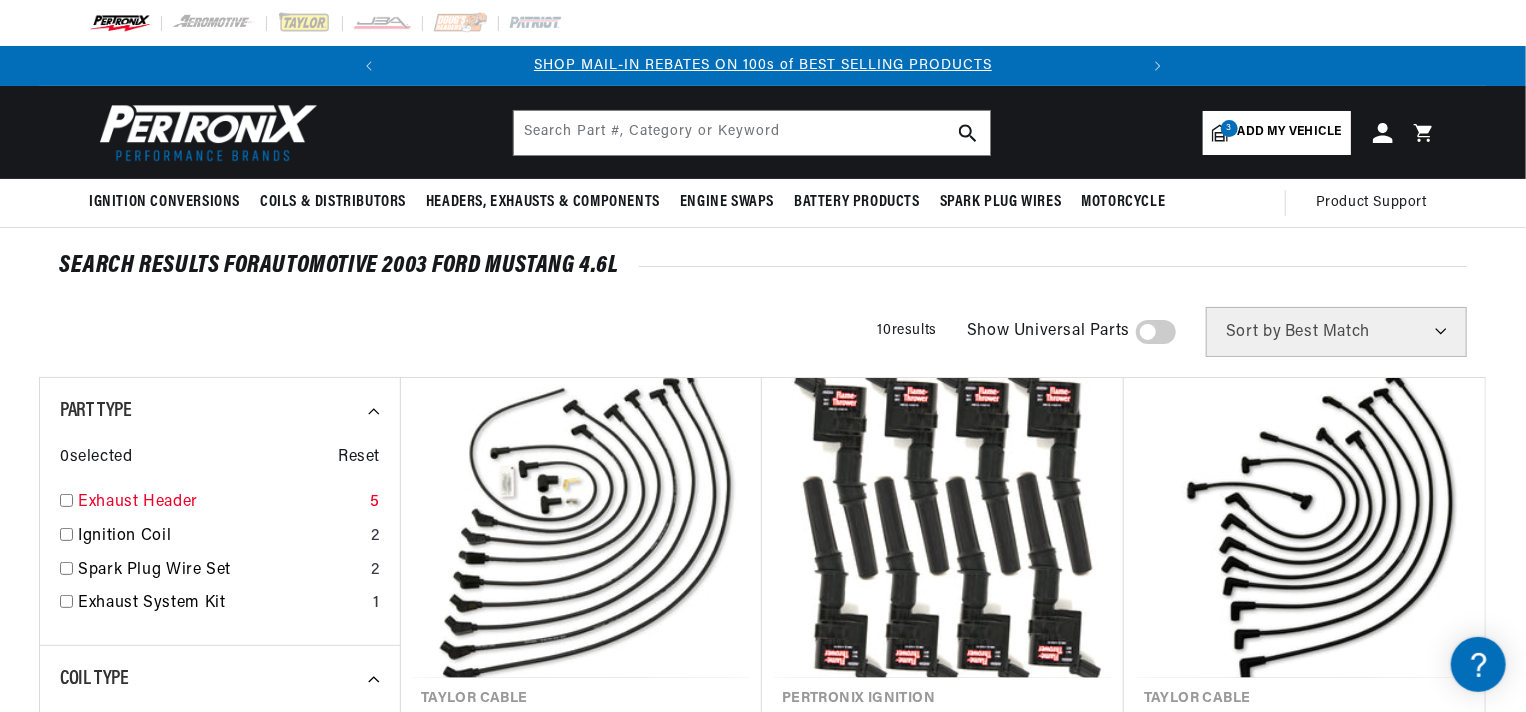 click on "Exhaust Header" at bounding box center [220, 503] 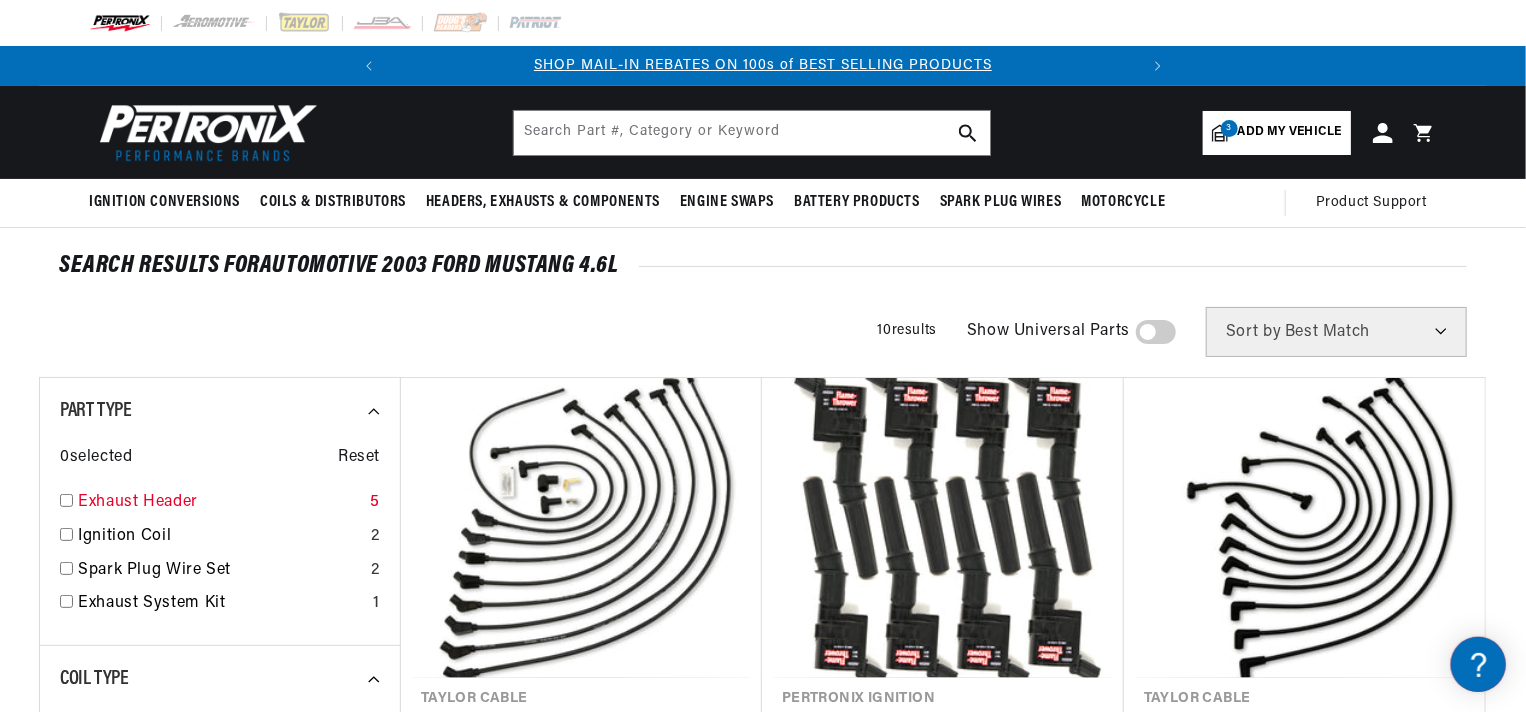 scroll, scrollTop: 0, scrollLeft: 0, axis: both 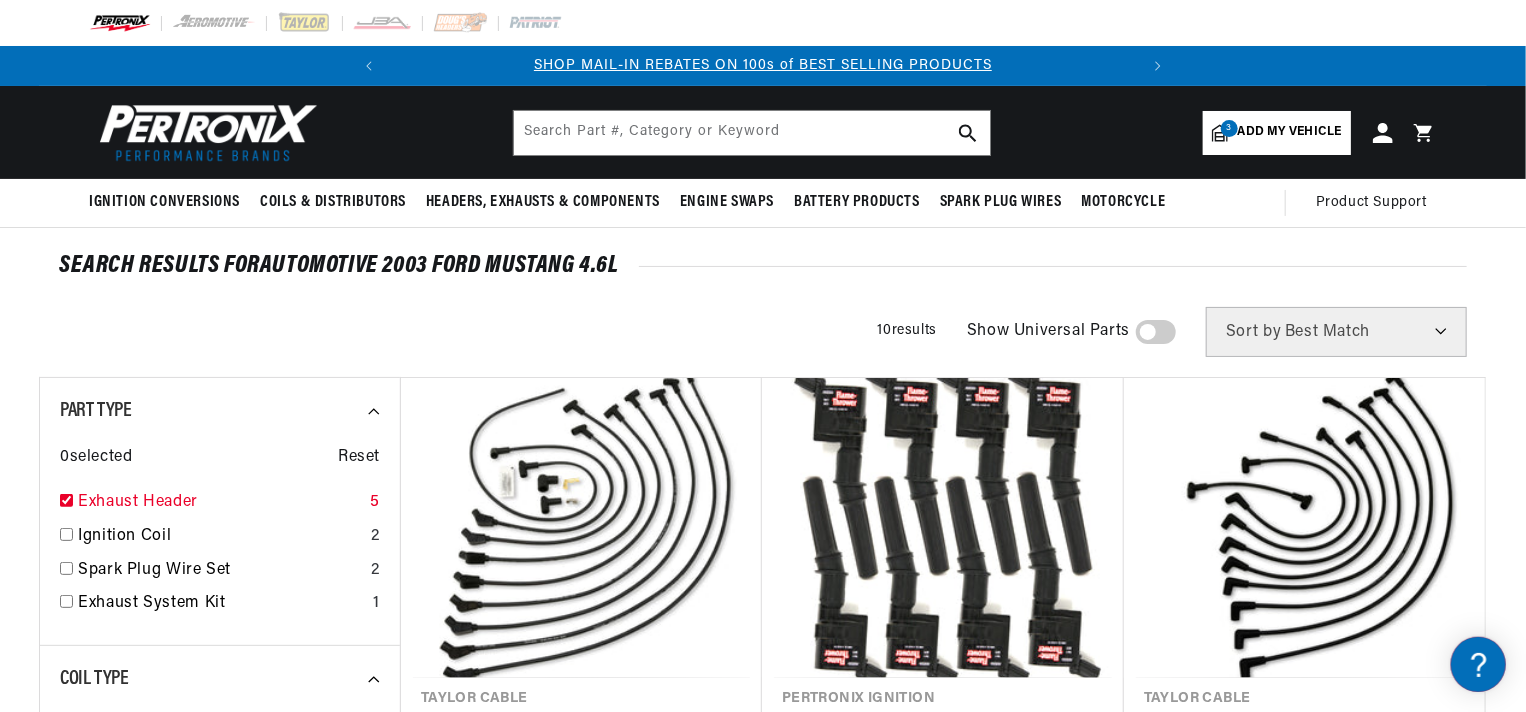 checkbox on "true" 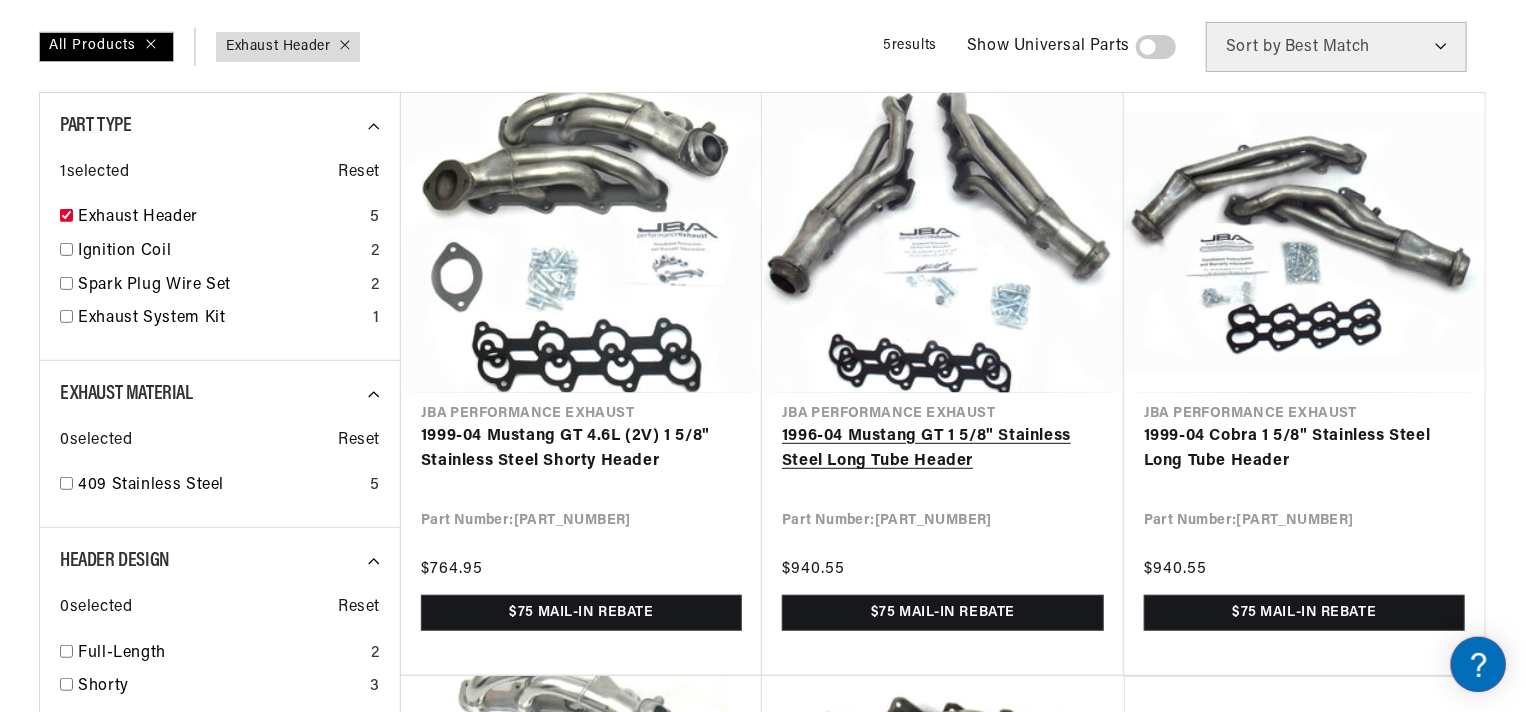 scroll, scrollTop: 300, scrollLeft: 0, axis: vertical 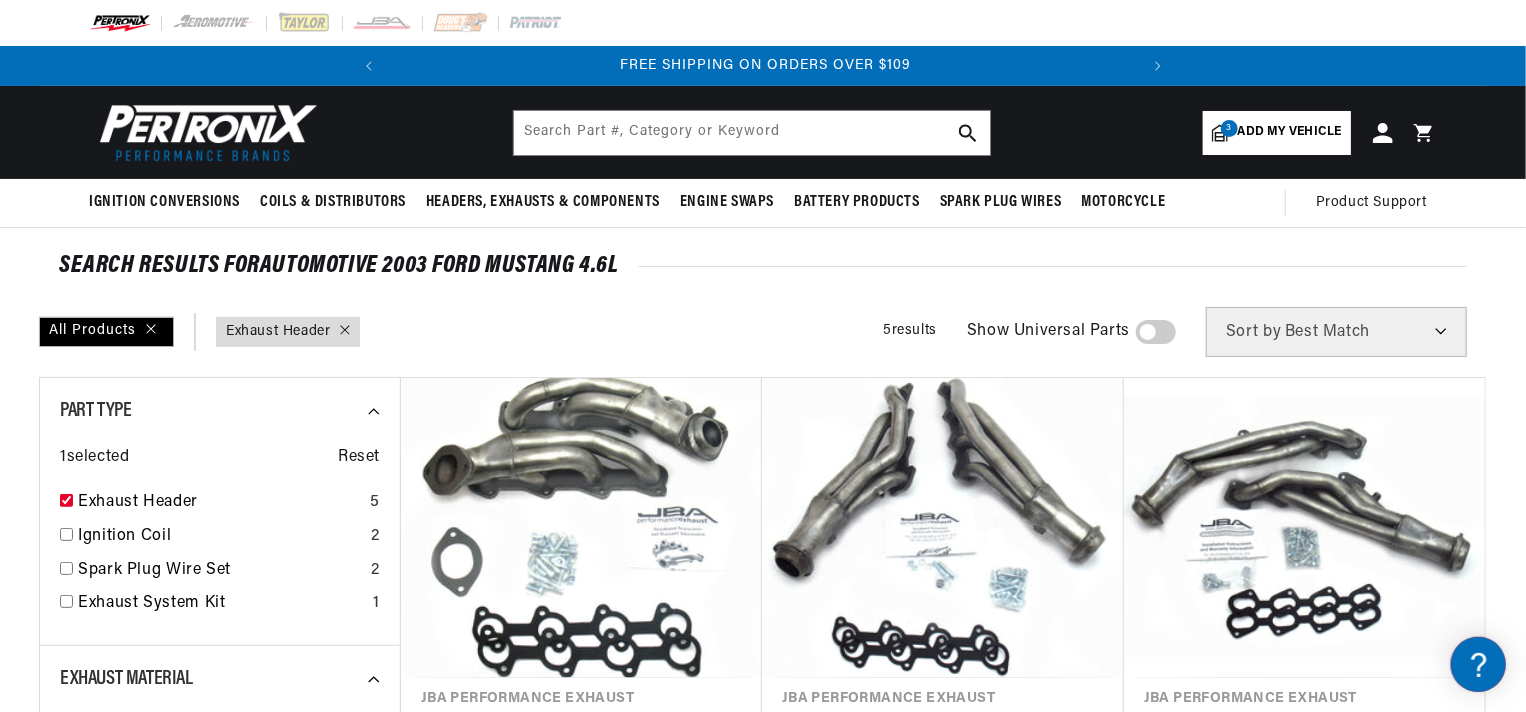 click on "Add my vehicle" at bounding box center [1290, 132] 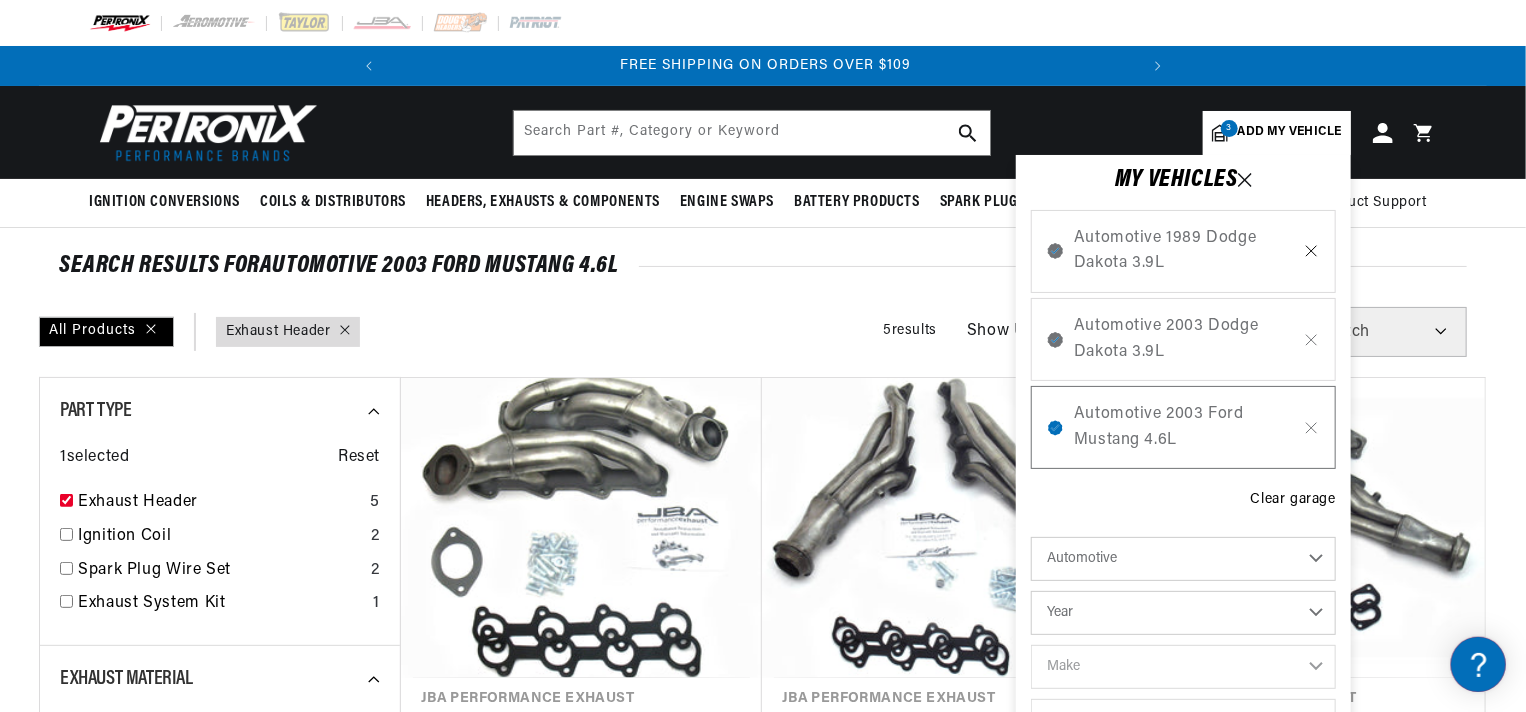 click 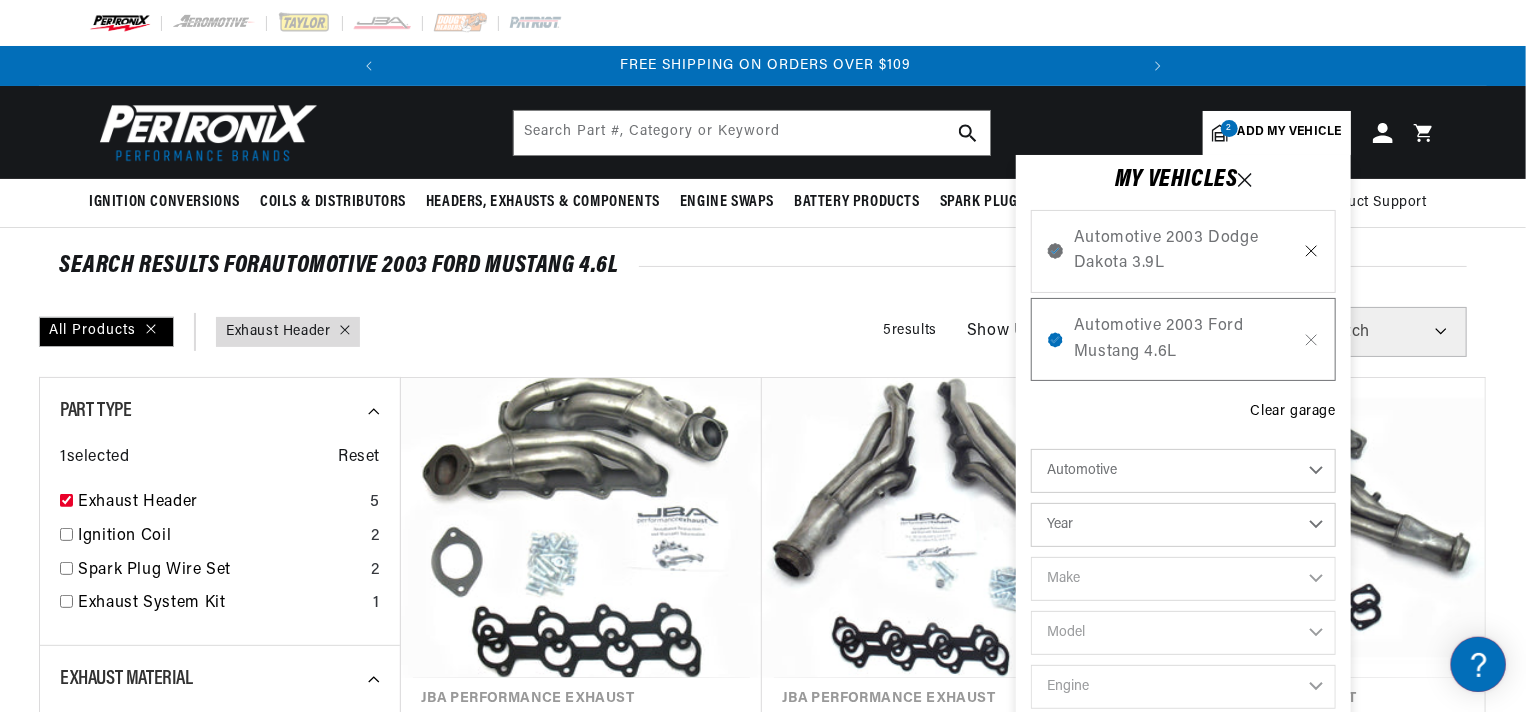 click 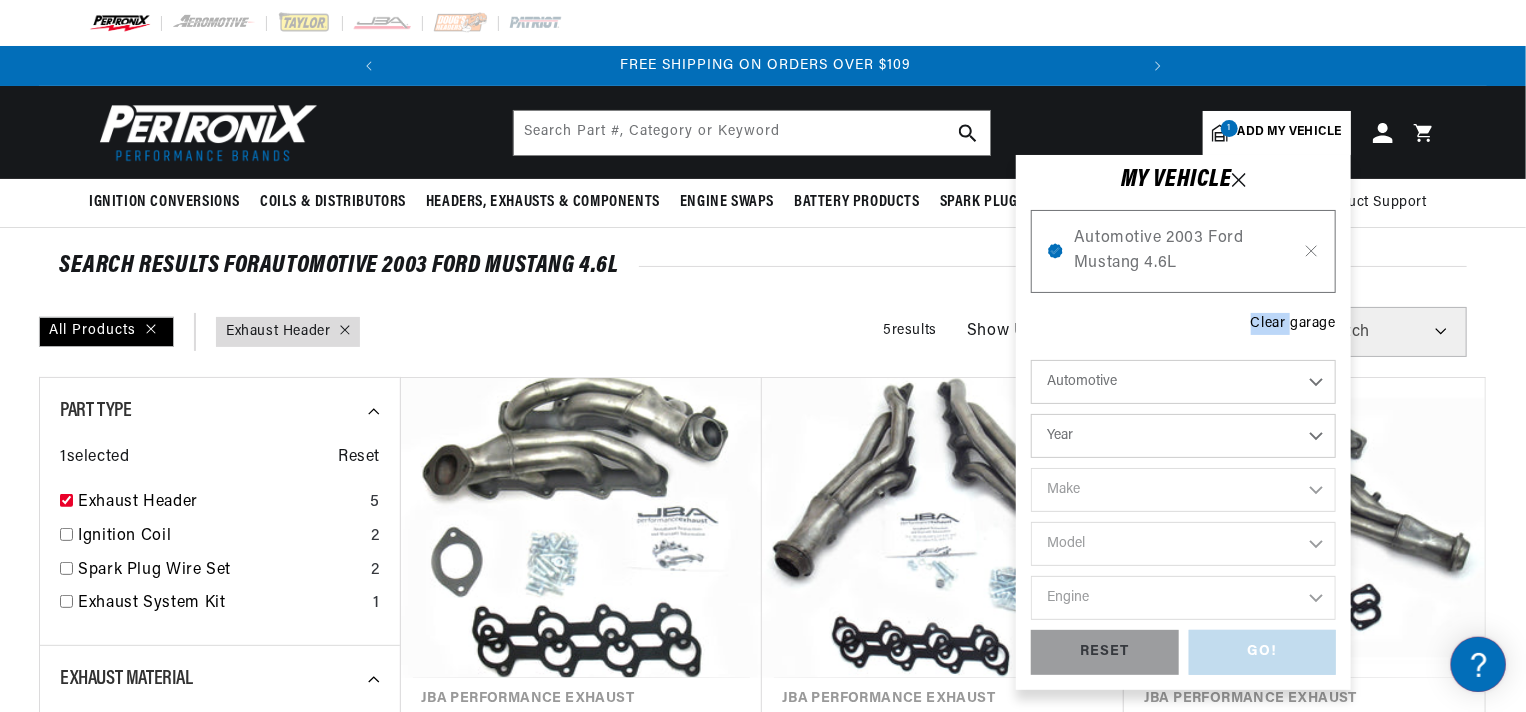 click 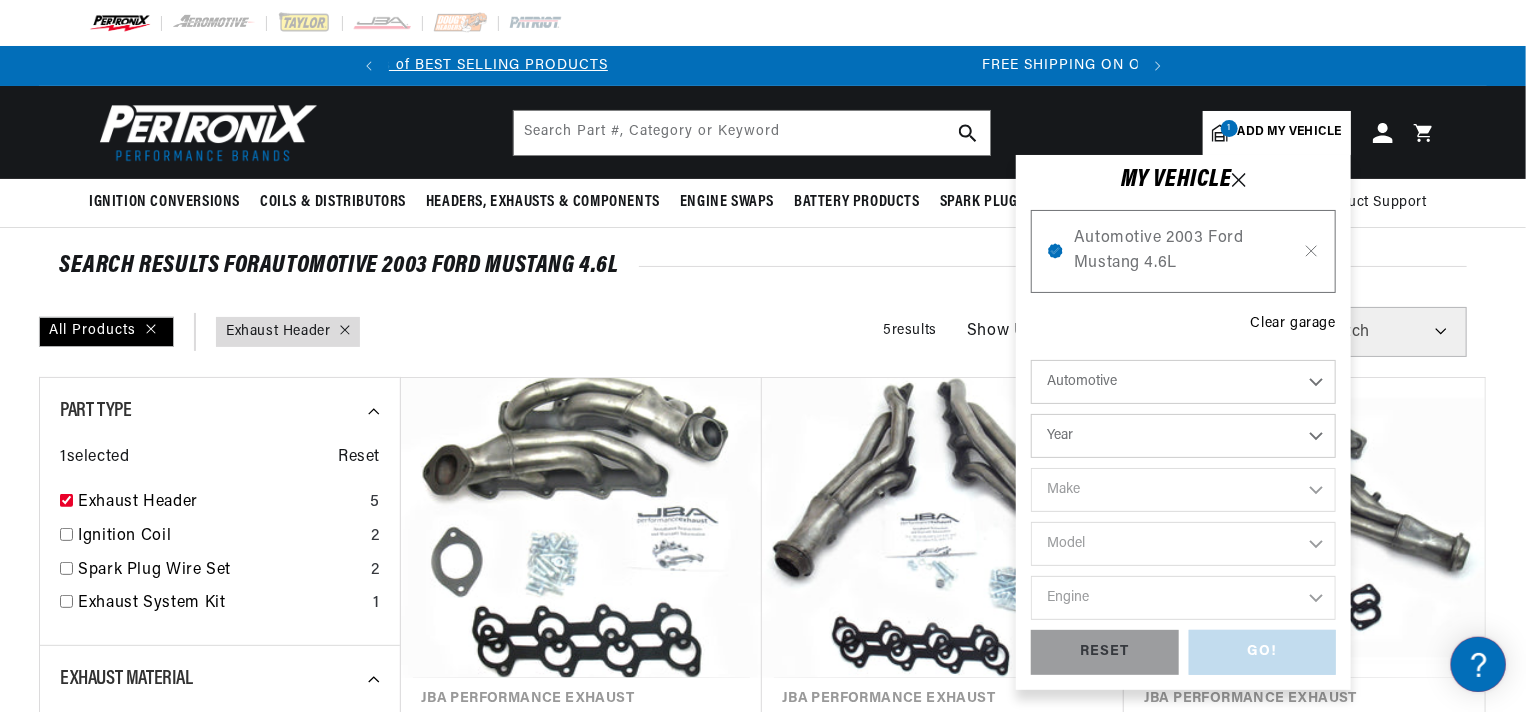 scroll, scrollTop: 0, scrollLeft: 121, axis: horizontal 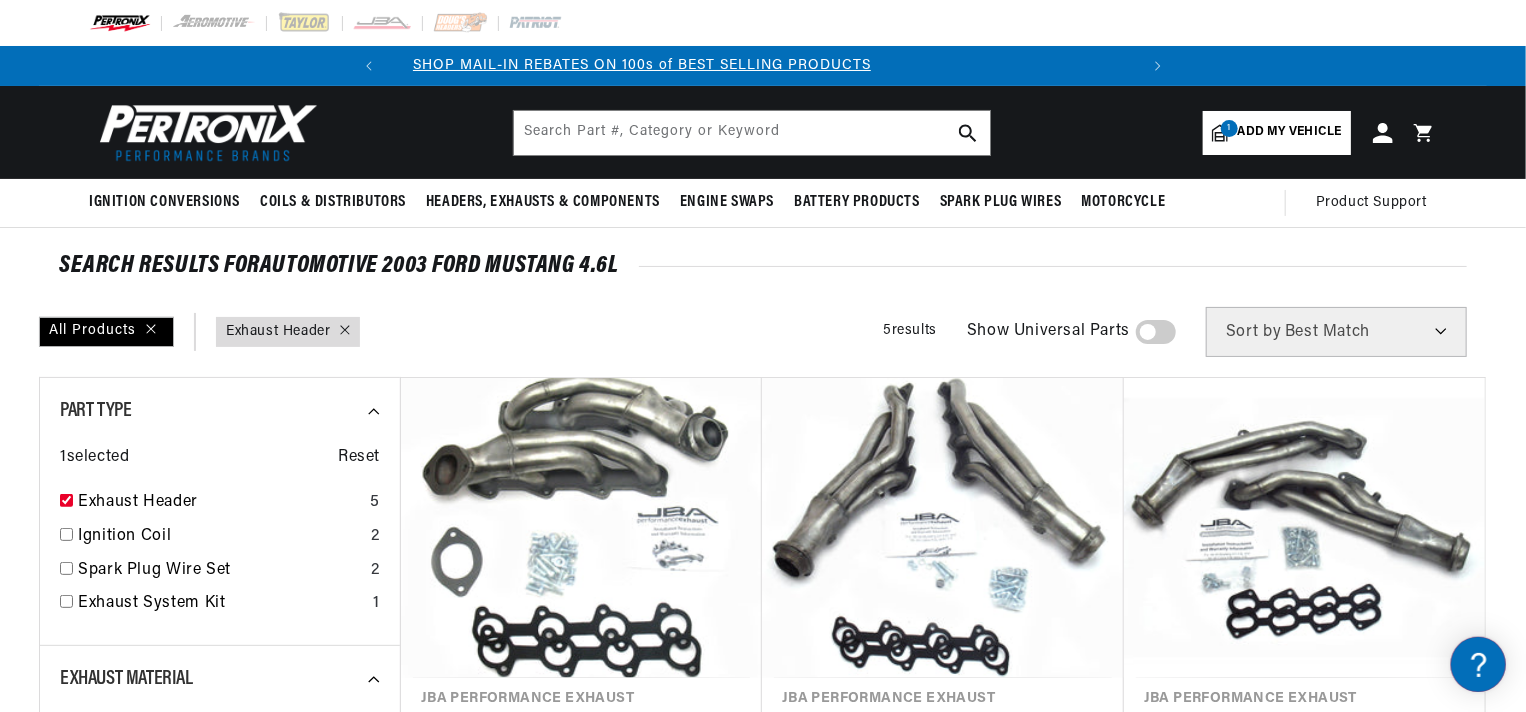 click at bounding box center (204, 132) 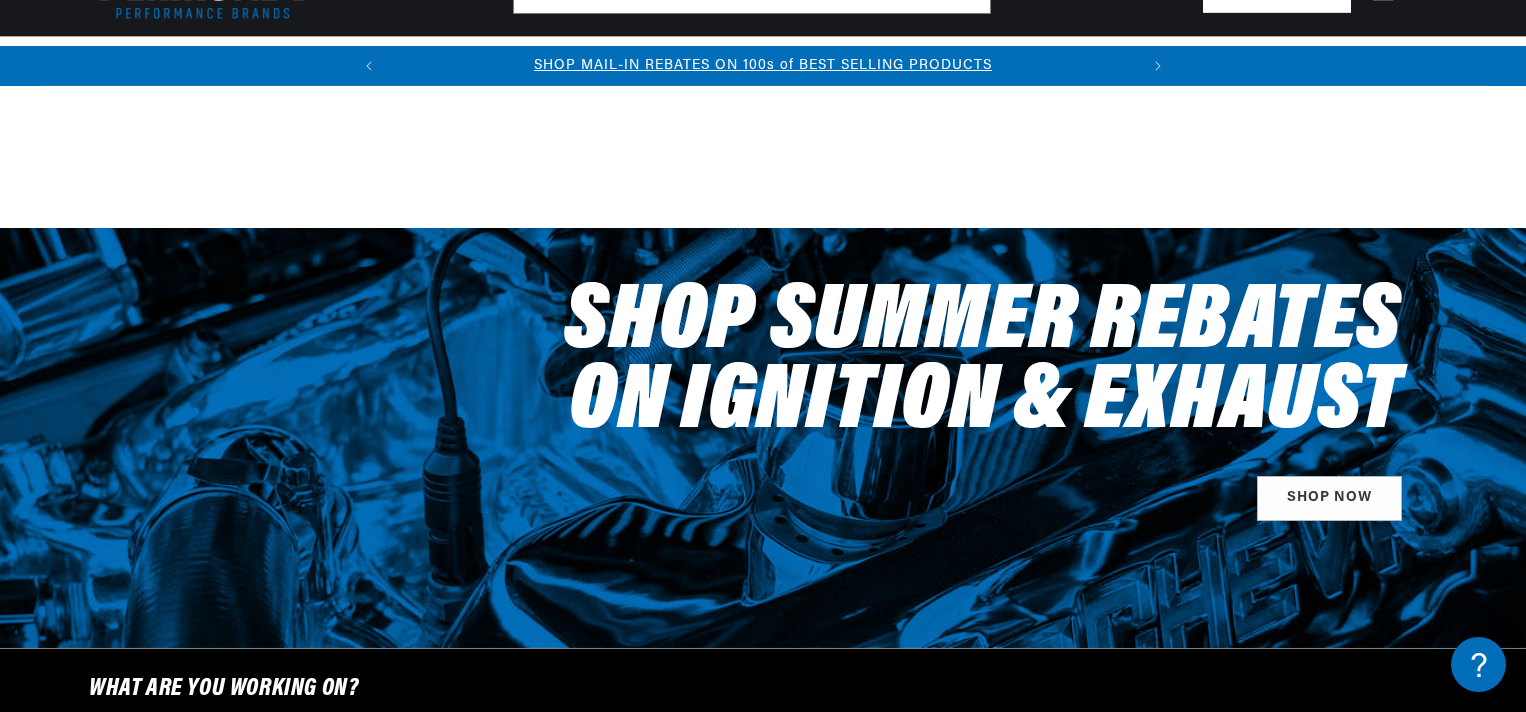 select on "2003" 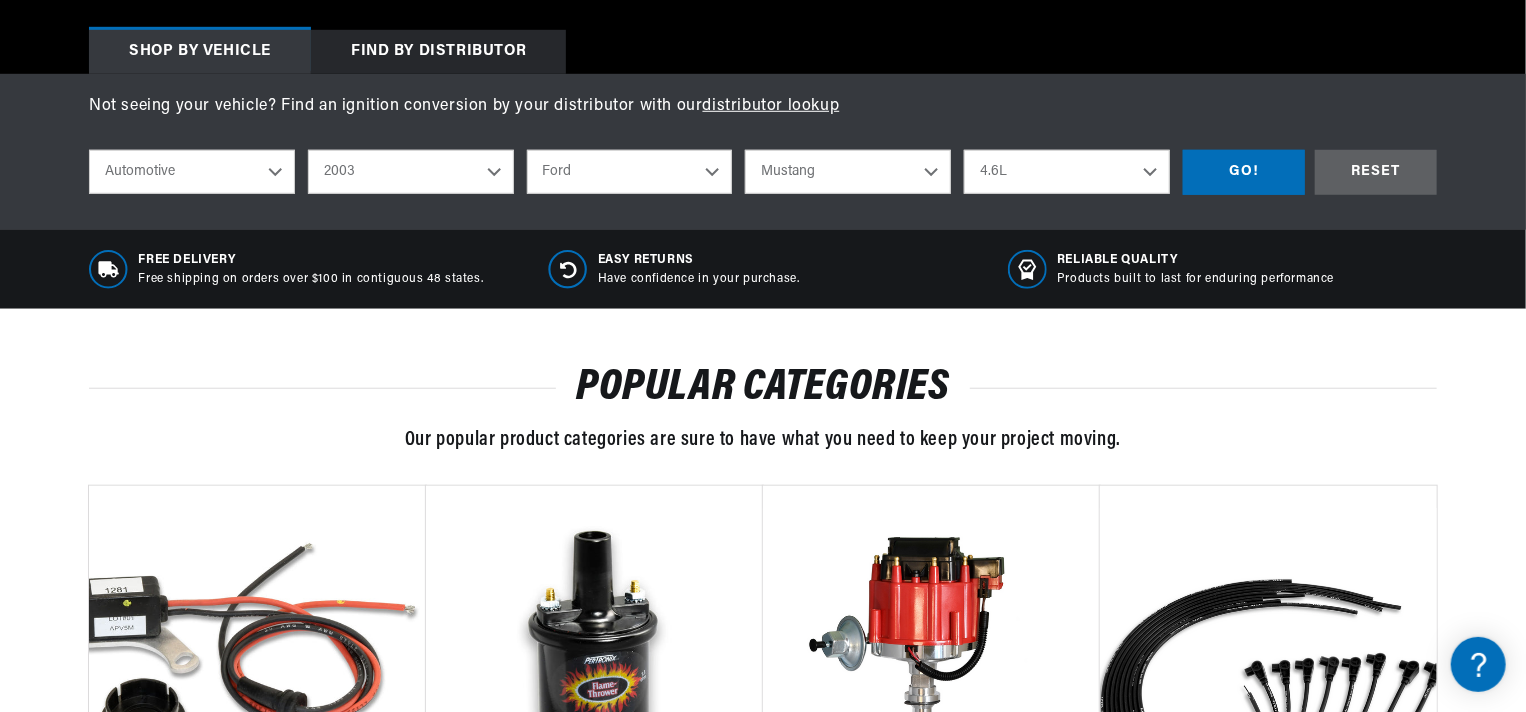 click on "2022
2021
2020
2019
2018
2017
2016
2015
2014
2013
2012
2011
2010
2009
2008
2007
2006
2005
2004
2003
2002
2001
2000
1999
1998
1997
1996
1995
1994
1993
1992
1991
1990
1989
1988
1987
1986
1985 1984" at bounding box center [411, 172] 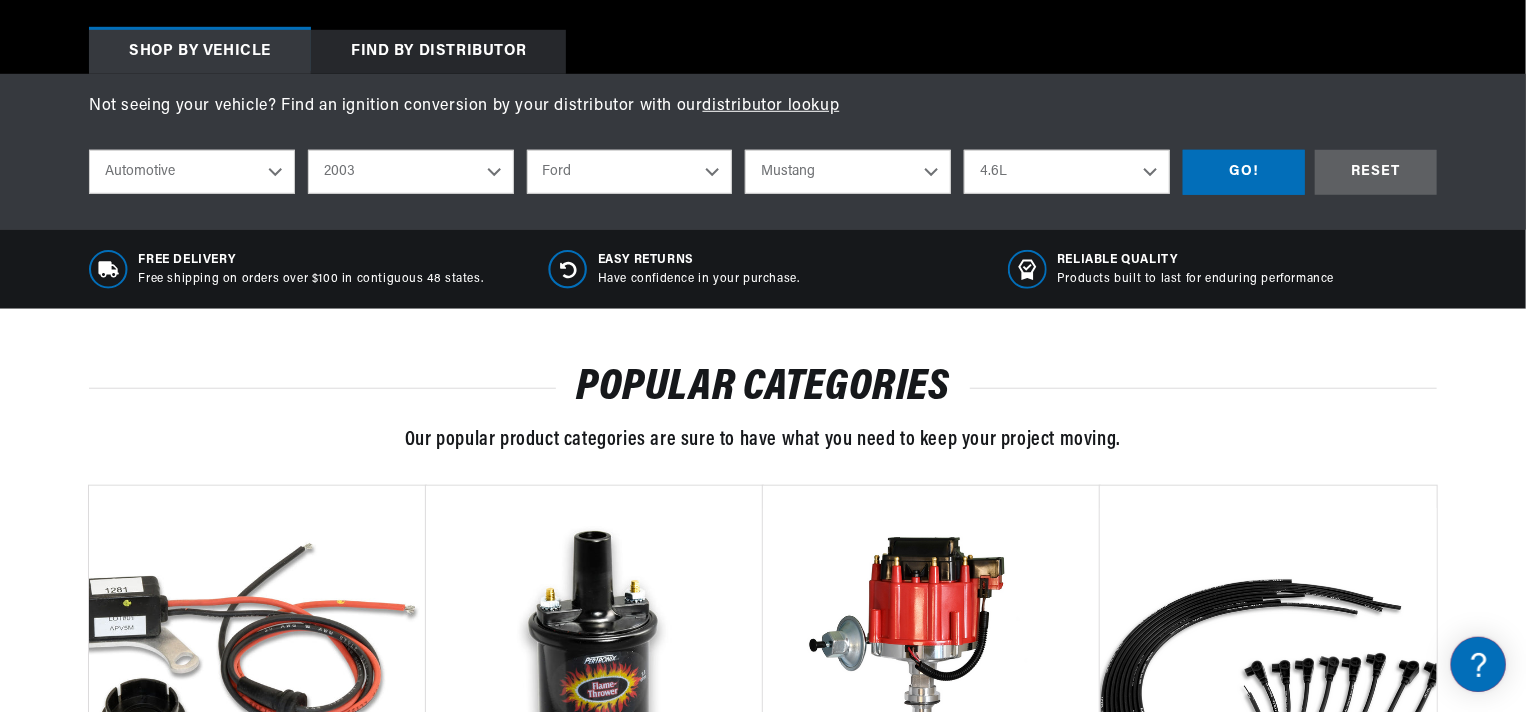 scroll, scrollTop: 0, scrollLeft: 0, axis: both 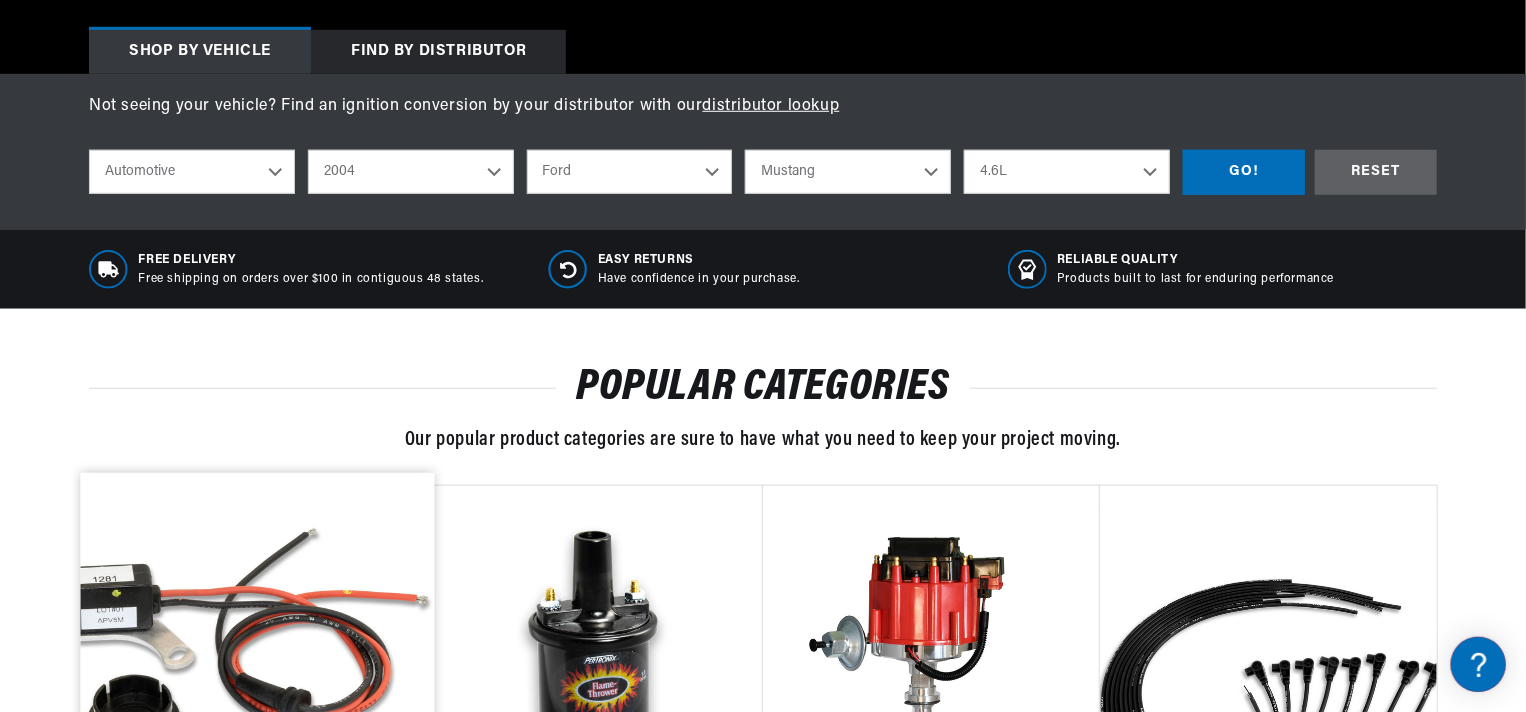 click on "2022
2021
2020
2019
2018
2017
2016
2015
2014
2013
2012
2011
2010
2009
2008
2007
2006
2005
2004
2003
2002
2001
2000
1999
1998
1997
1996
1995
1994
1993
1992
1991
1990
1989
1988
1987
1986
1985 1984" at bounding box center (411, 172) 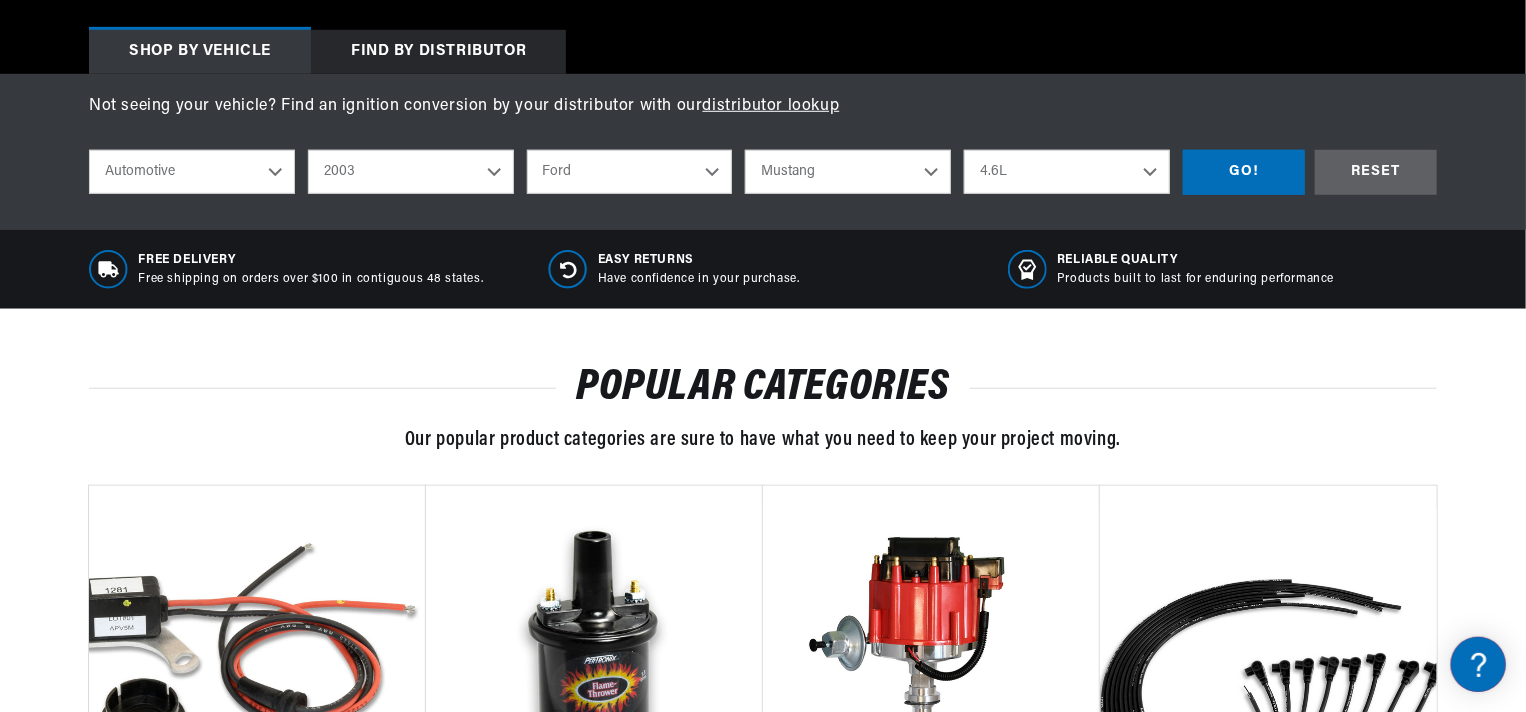 select on "2004" 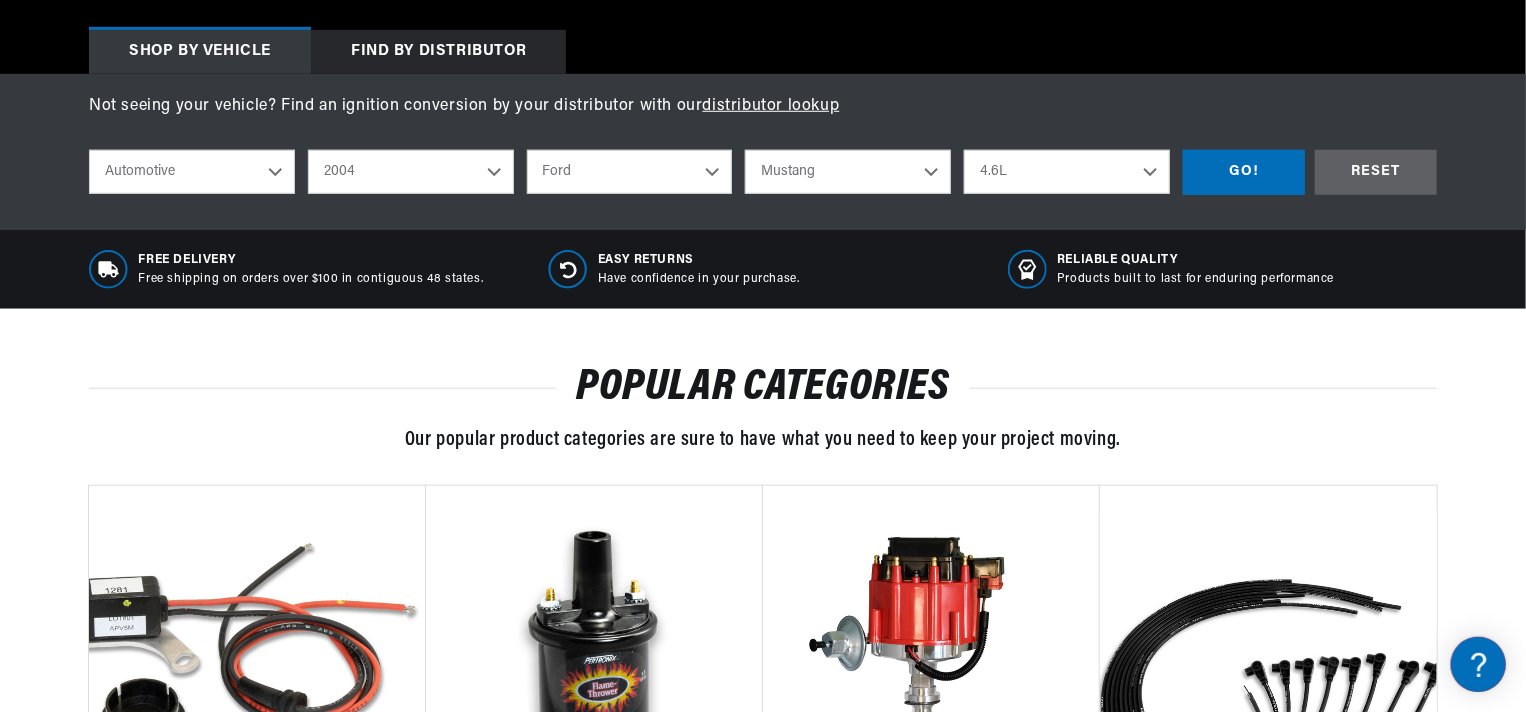 click on "Avanti
Buick
Cadillac
Chevrolet
Chrysler
Dodge
Ford
GMC
Hummer
Isuzu
Jeep
Lincoln
Mazda
Mercury
Mini
Nissan
Oldsmobile
Pontiac
Toyota" at bounding box center (630, 172) 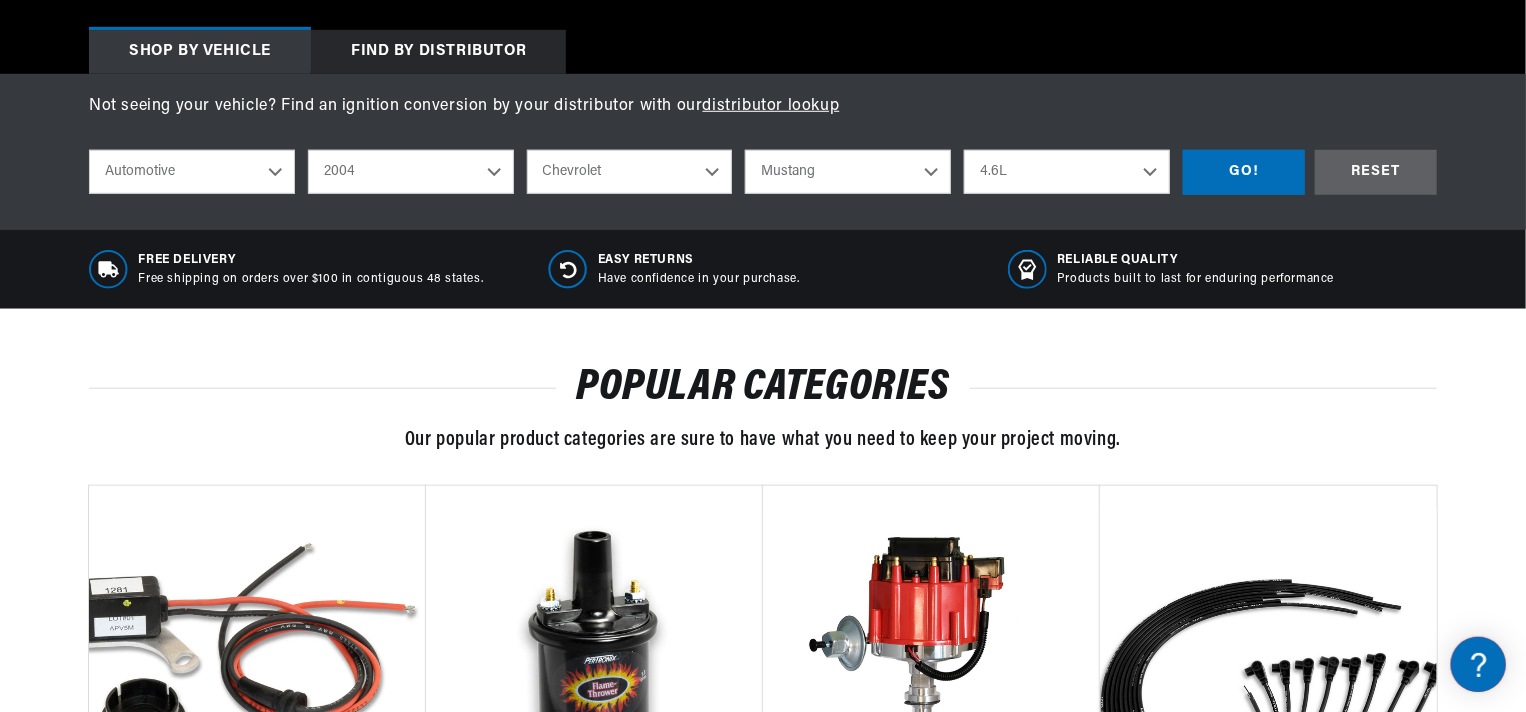 click on "Avanti
Buick
Cadillac
Chevrolet
Chrysler
Dodge
Ford
GMC
Hummer
Isuzu
Jeep
Lincoln
Mazda
Mercury
Mini
Nissan
Oldsmobile
Pontiac
Toyota" at bounding box center (630, 172) 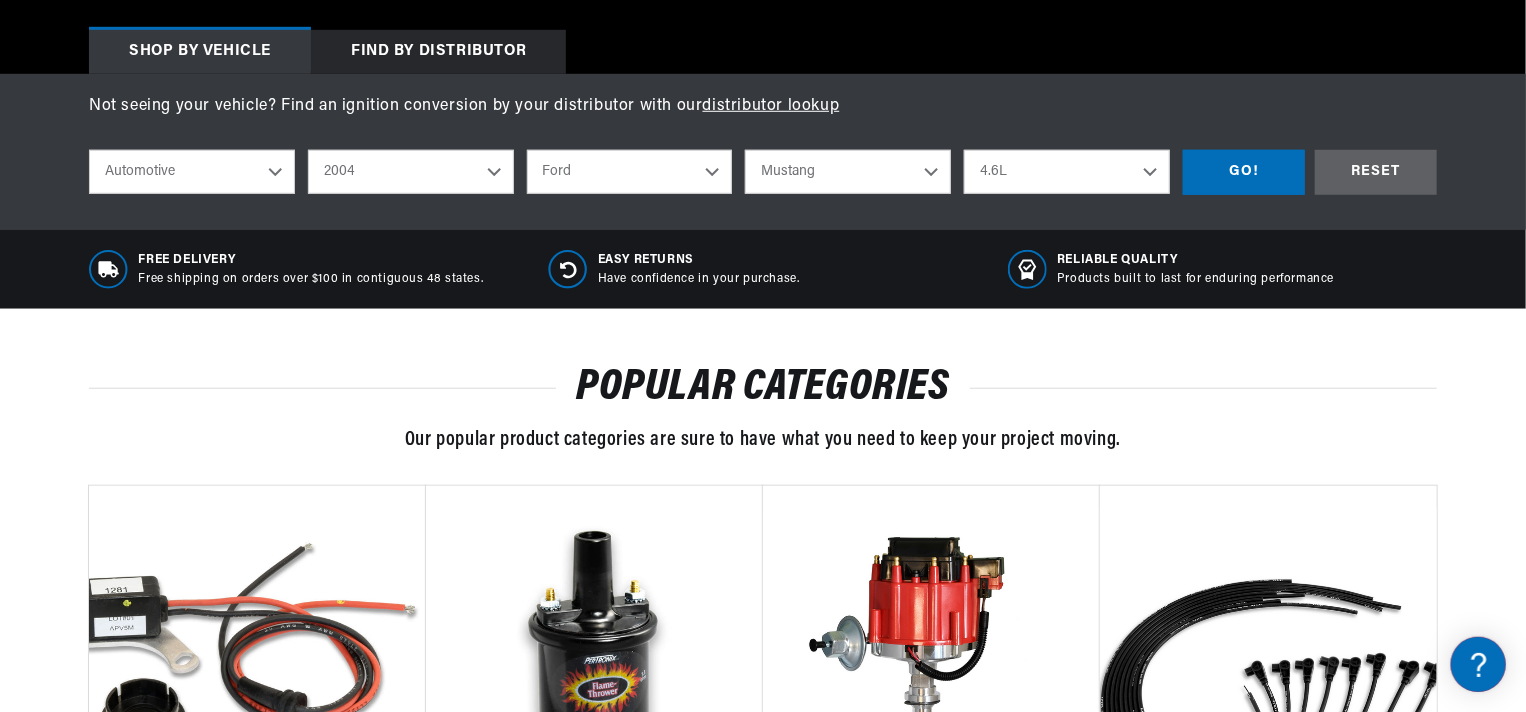 select on "Chevrolet" 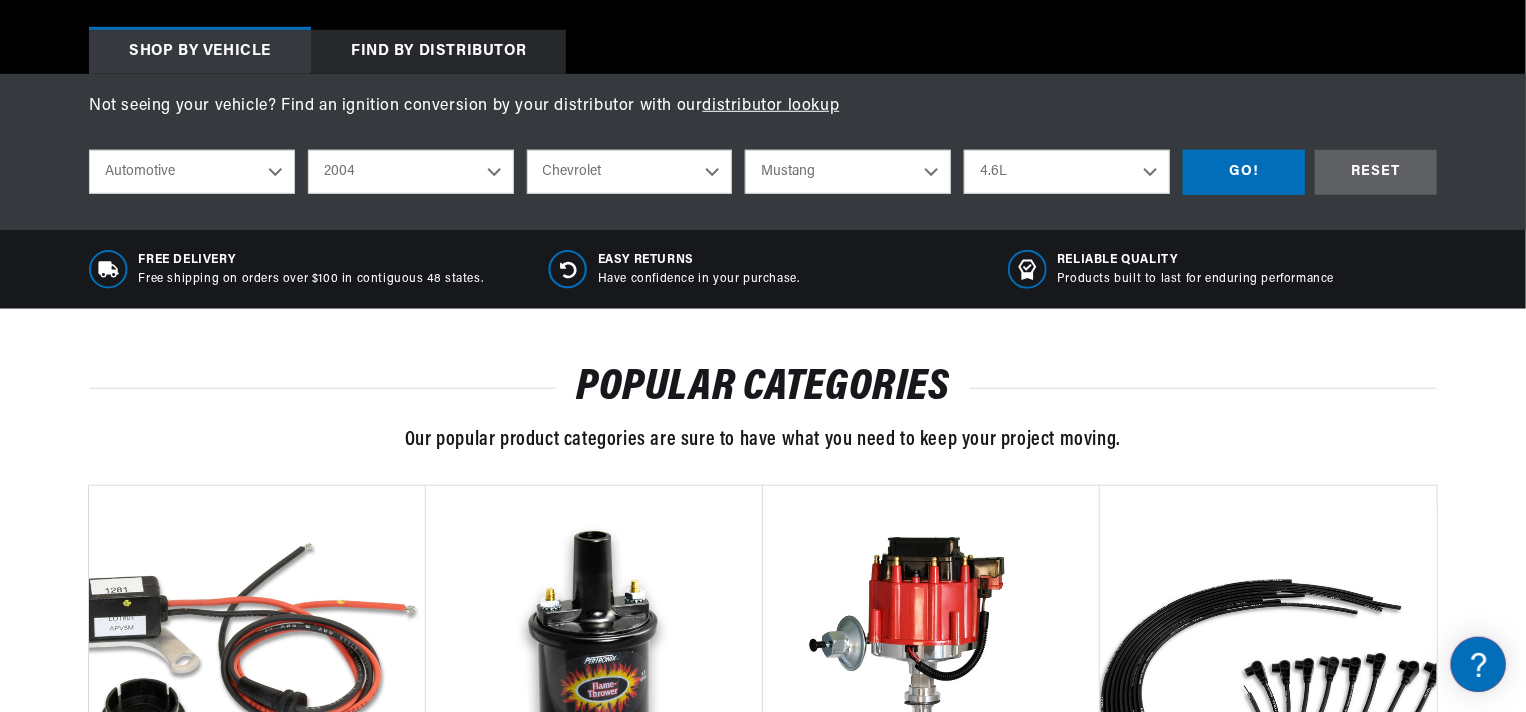 select 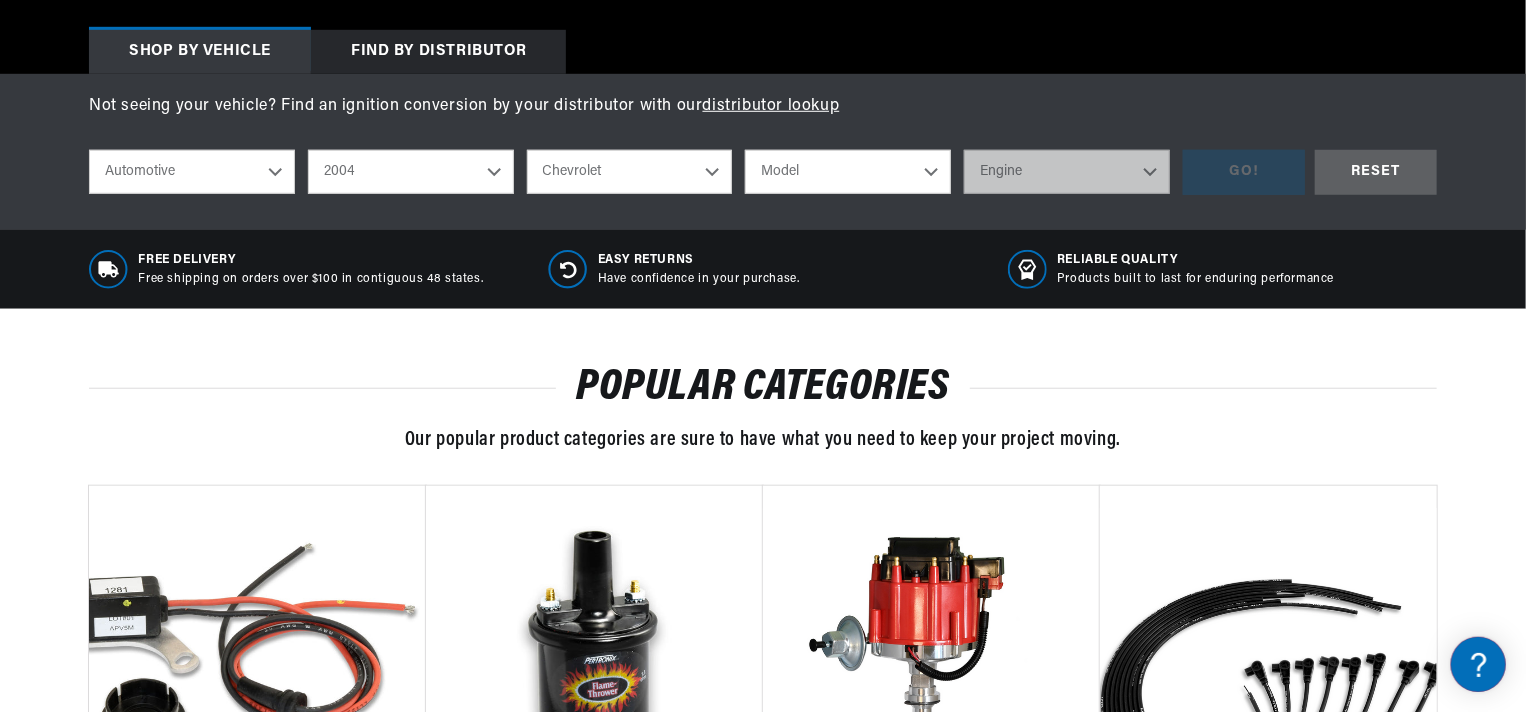 click on "Model
Astro
Avalanche 1500
Avalanche 2500
Blazer
C4500 Kodiak
C5500 Kodiak
C6500 Kodiak
C7500 Kodiak
C8500
Cargo Van
Corvette
Express 1500
Express 2500
Express 3500
Impala
Malibu
Monte Carlo
P30
S10
Silverado 1500
Silverado 2500
Silverado 2500 HD
Silverado 3500
Sonora
SSR
Suburban 1500
Suburban 2500
Tahoe
Trailblazer
Trailblazer EXT
Venture" at bounding box center [848, 172] 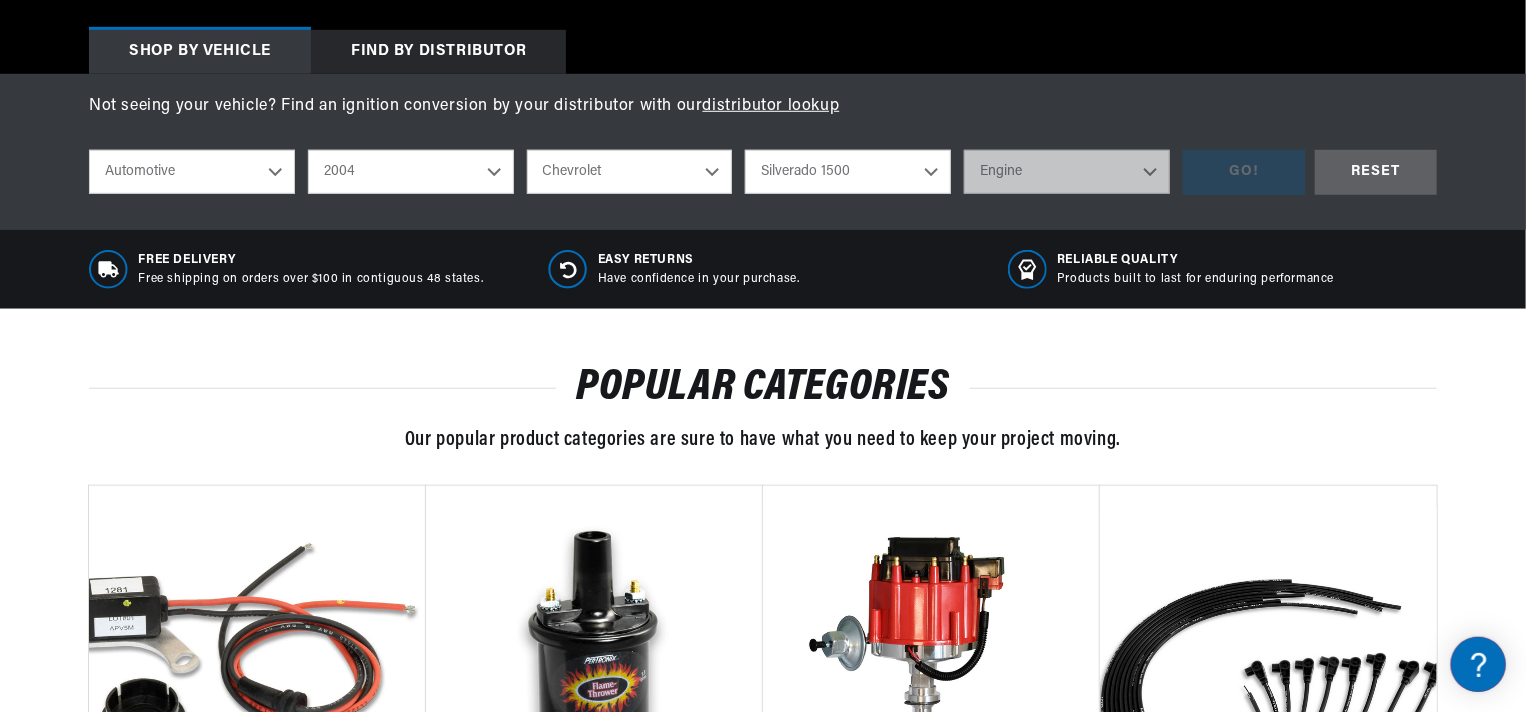 click on "Model
Astro
Avalanche 1500
Avalanche 2500
Blazer
C4500 Kodiak
C5500 Kodiak
C6500 Kodiak
C7500 Kodiak
C8500
Cargo Van
Corvette
Express 1500
Express 2500
Express 3500
Impala
Malibu
Monte Carlo
P30
S10
Silverado 1500
Silverado 2500
Silverado 2500 HD
Silverado 3500
Sonora
SSR
Suburban 1500
Suburban 2500
Tahoe
Trailblazer
Trailblazer EXT
Venture" at bounding box center (848, 172) 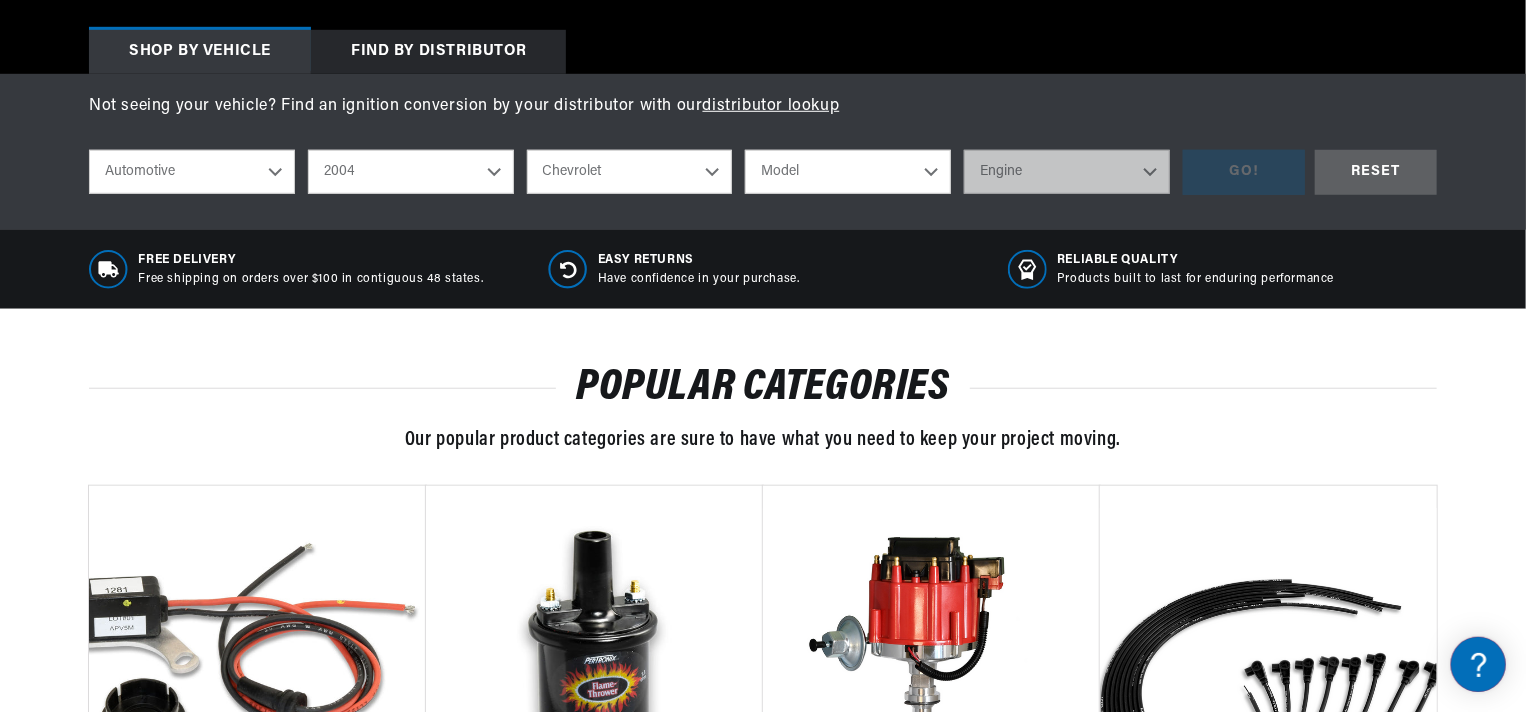 select on "Silverado-1500" 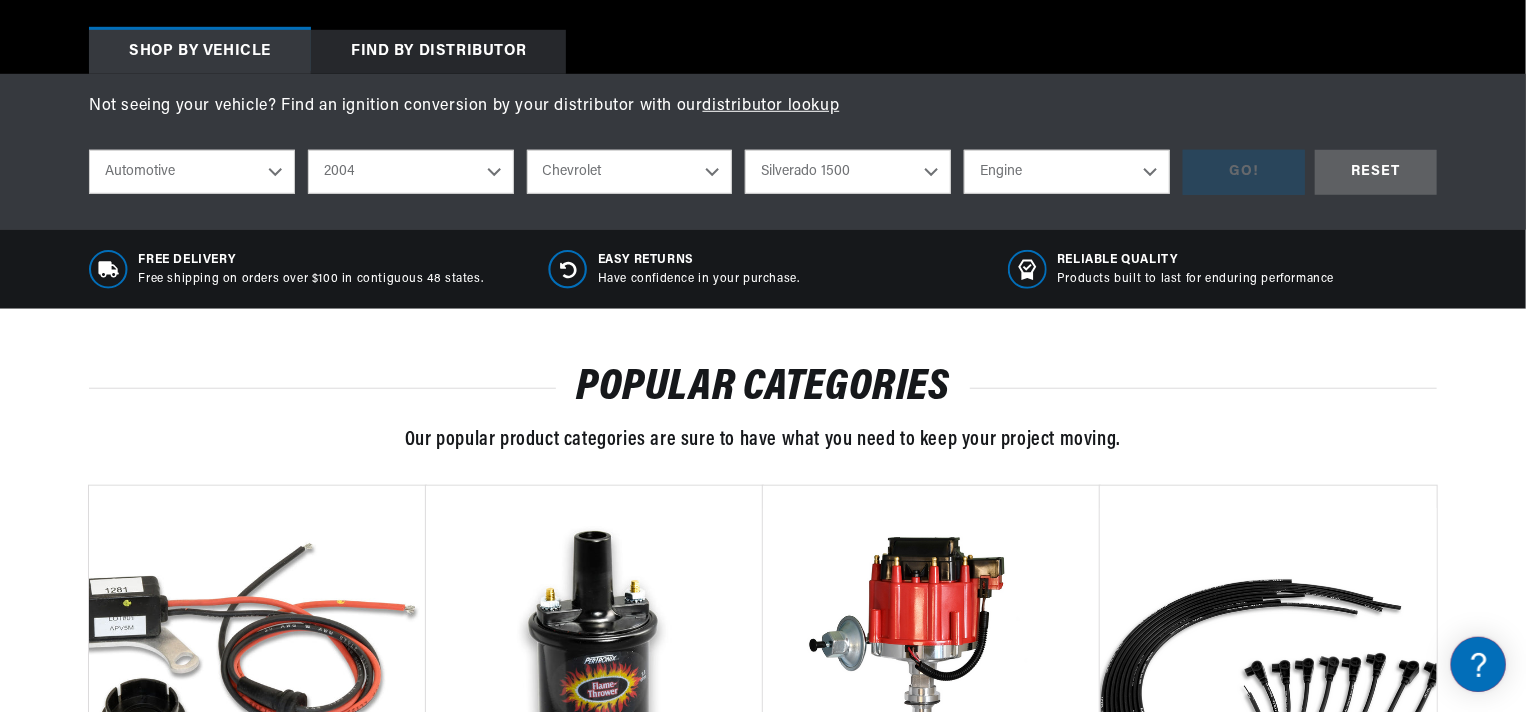 click on "Engine
4.3L
4.8L
5.3L
6.0L" at bounding box center (1067, 172) 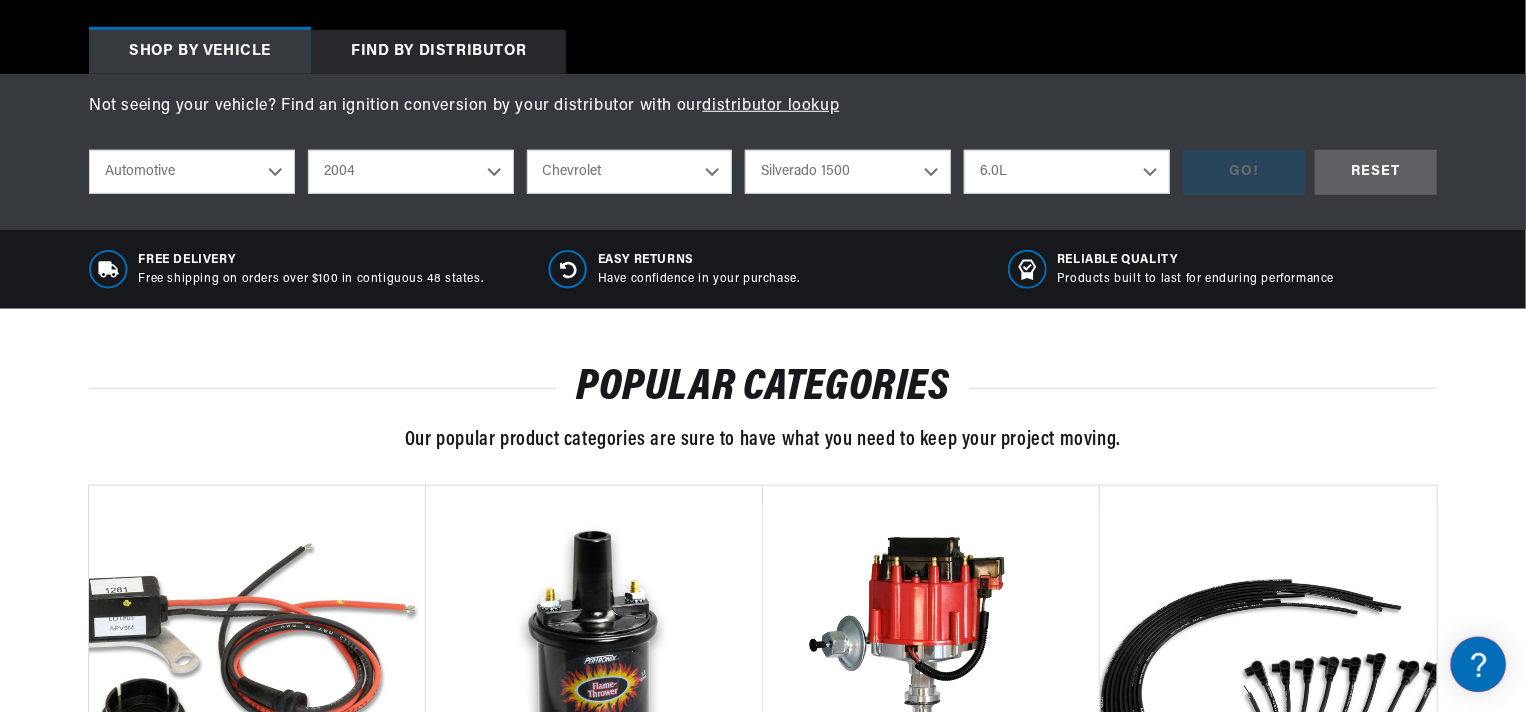 click on "Engine
4.3L
4.8L
5.3L
6.0L" at bounding box center (1067, 172) 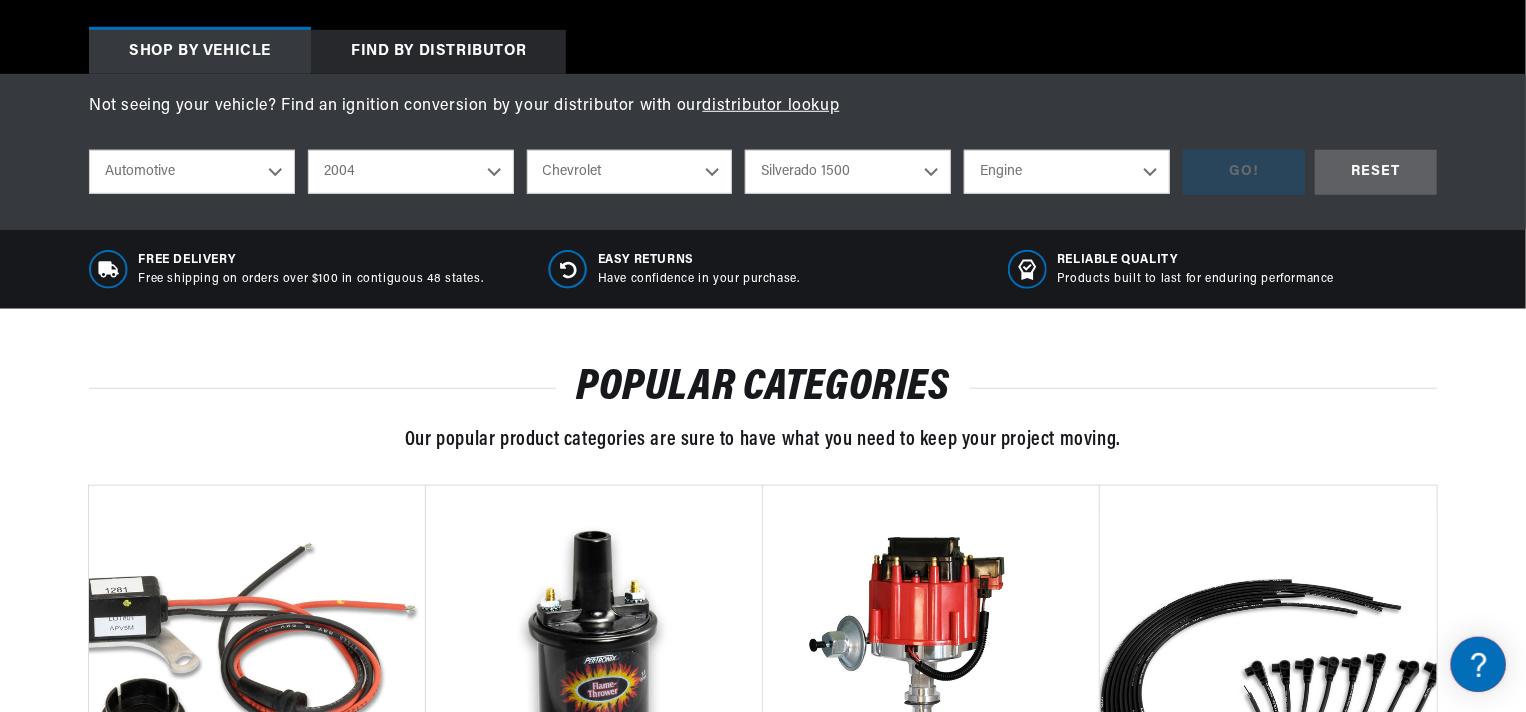select on "6.0L" 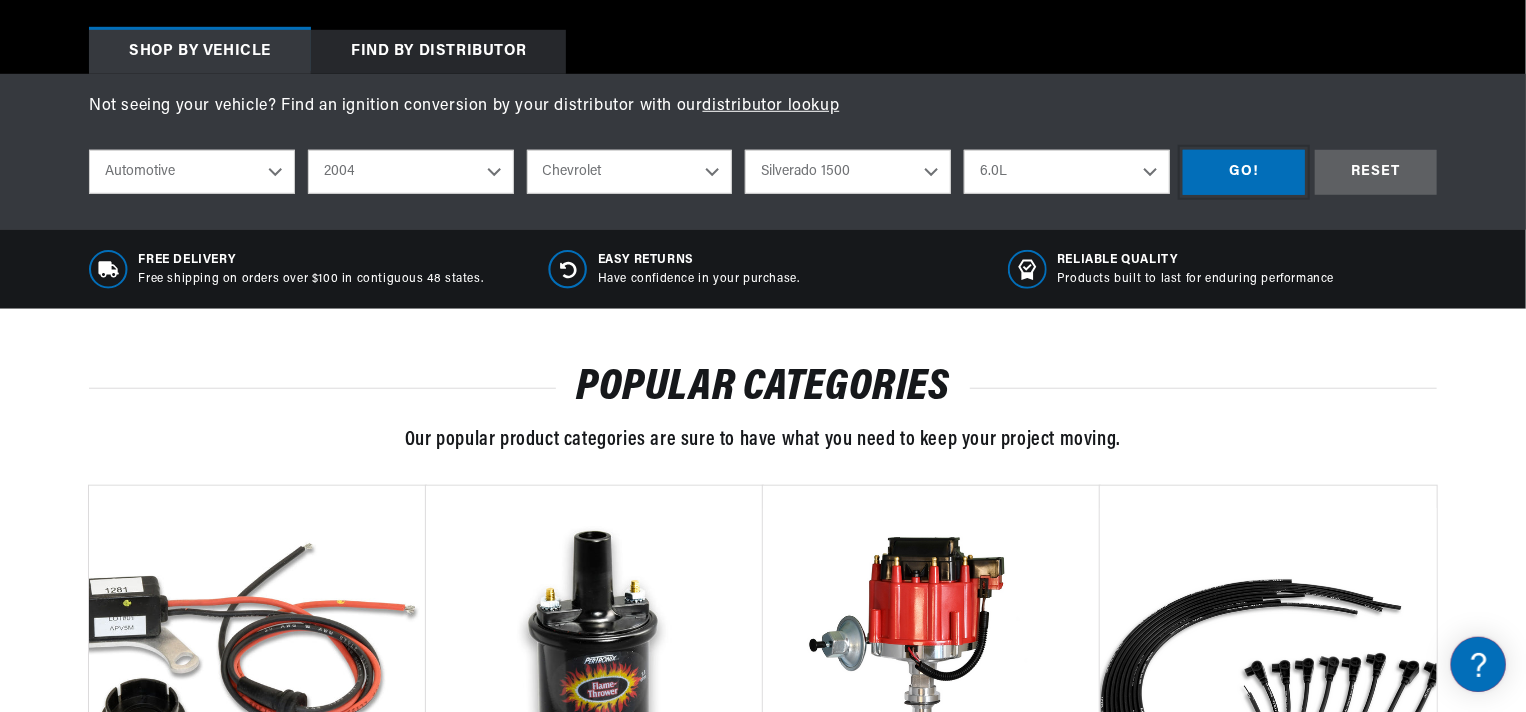 click on "GO!" at bounding box center (1244, 172) 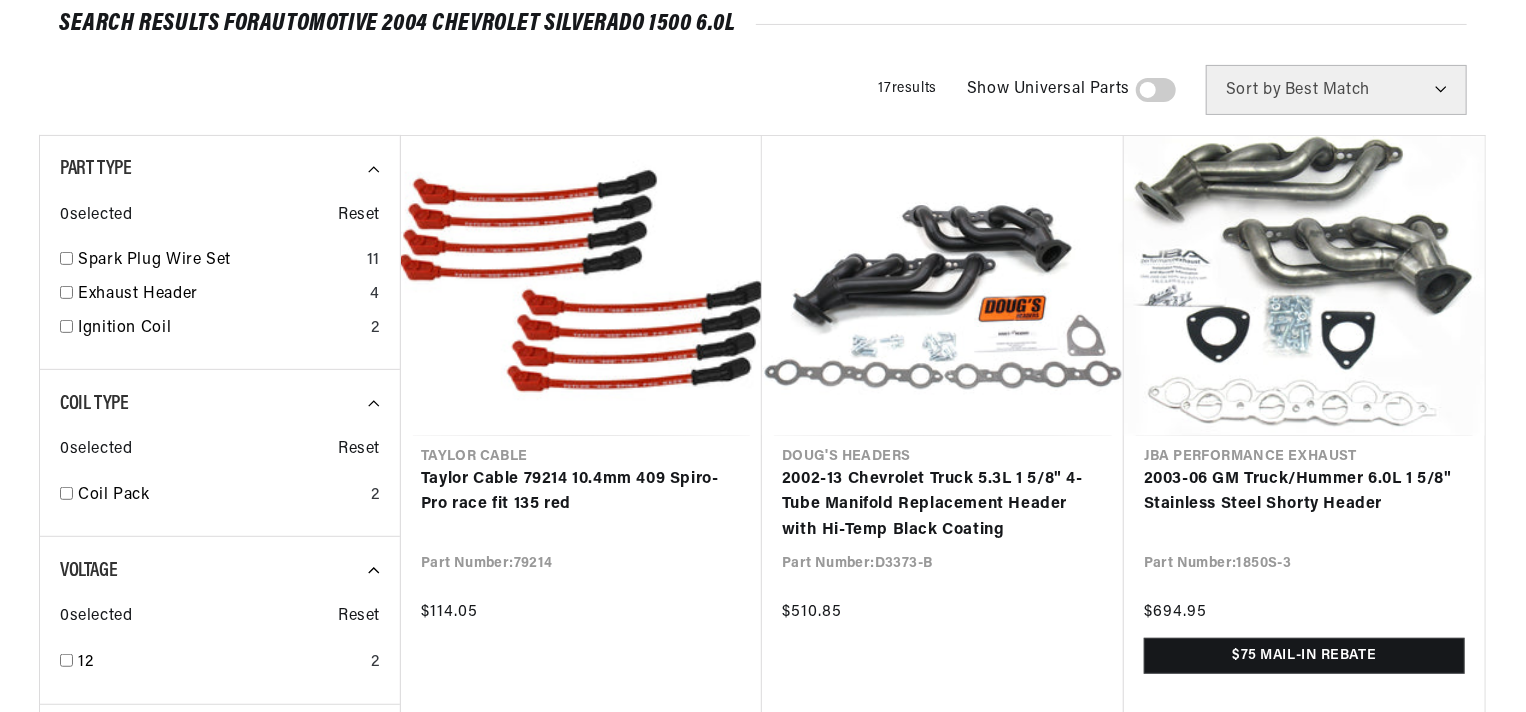scroll, scrollTop: 300, scrollLeft: 0, axis: vertical 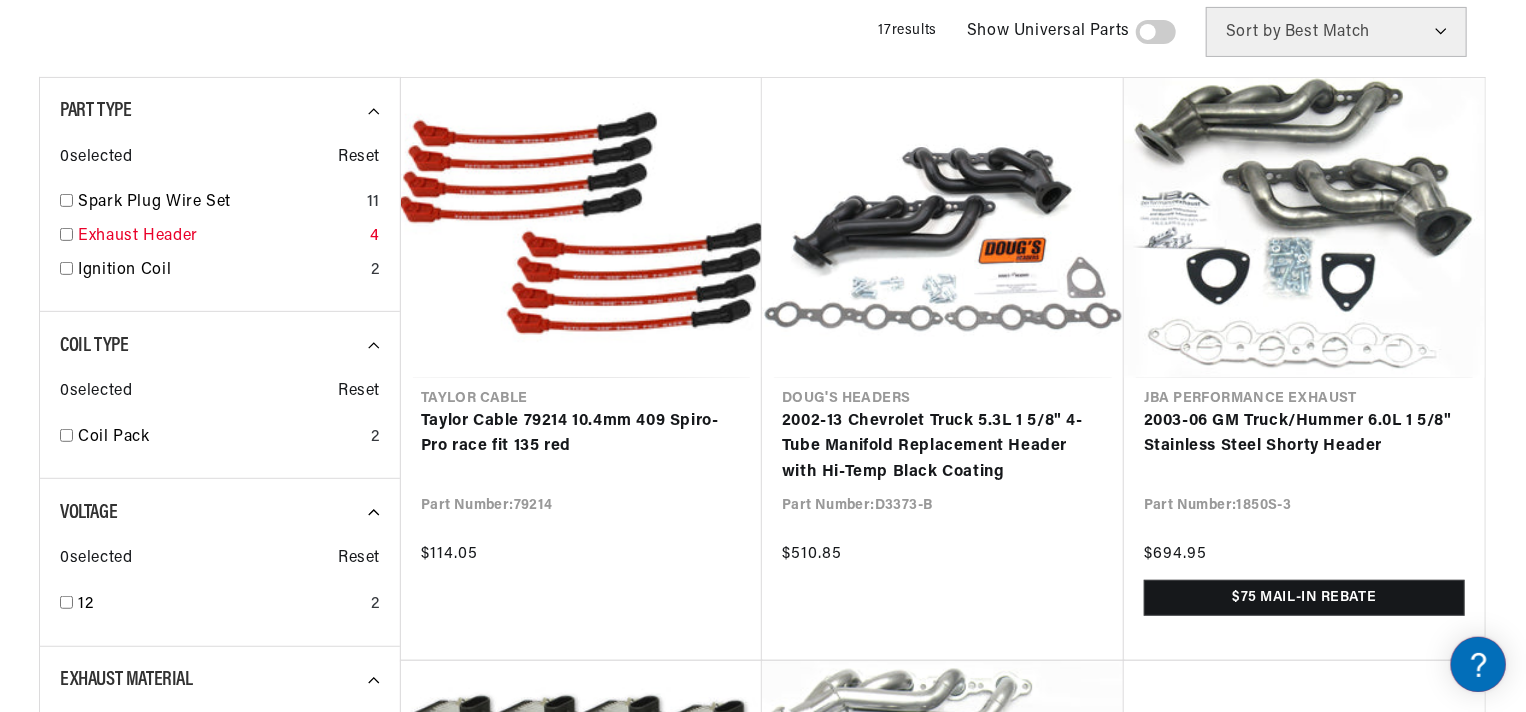 click on "Exhaust Header" at bounding box center (220, 237) 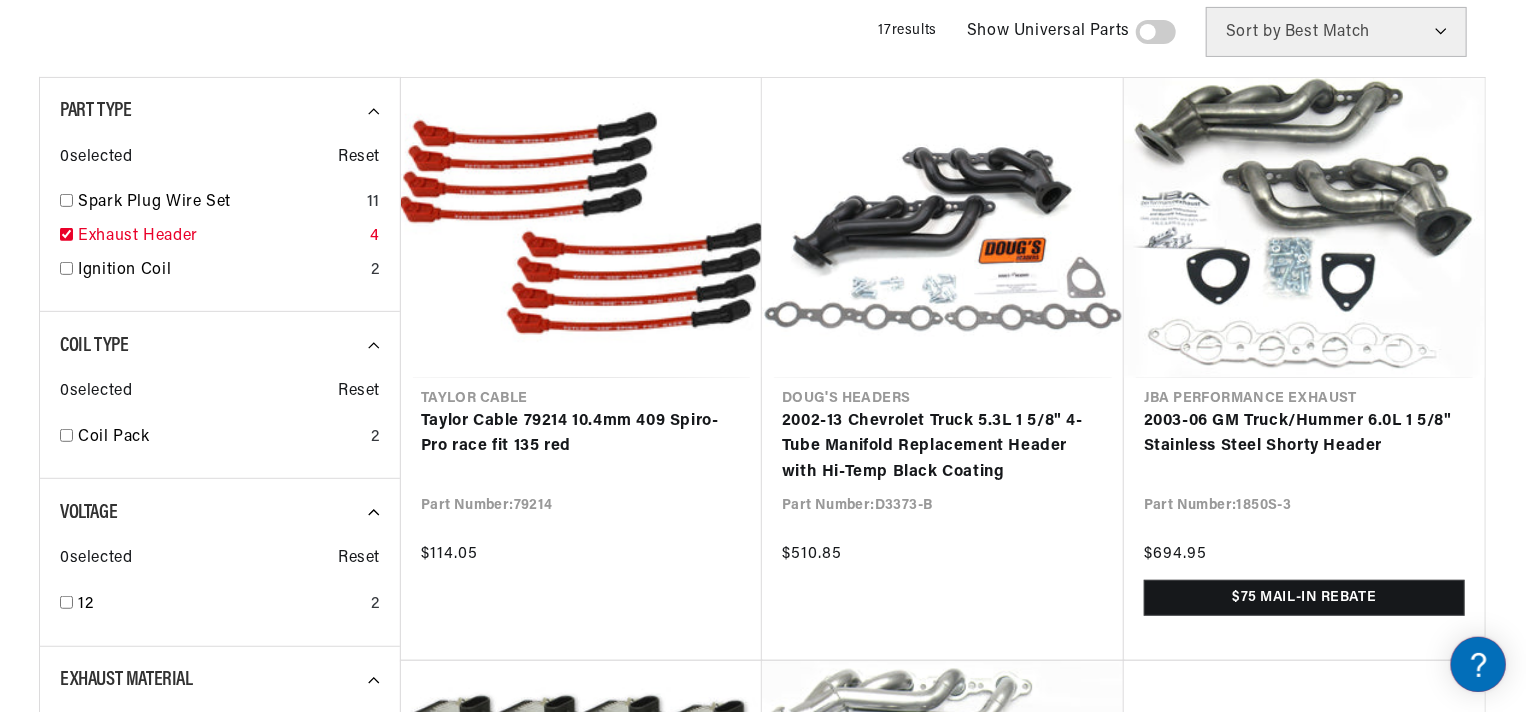 checkbox on "true" 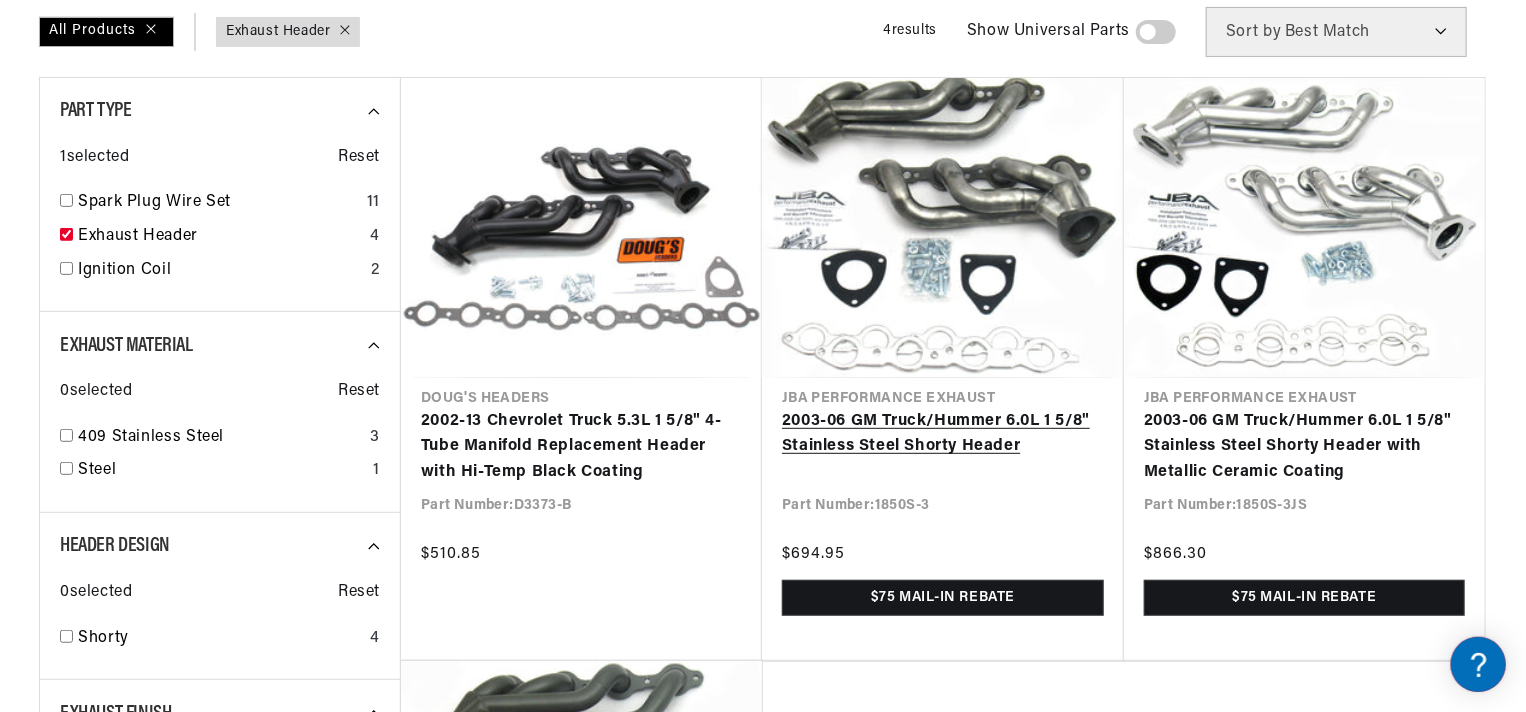 scroll, scrollTop: 0, scrollLeft: 746, axis: horizontal 